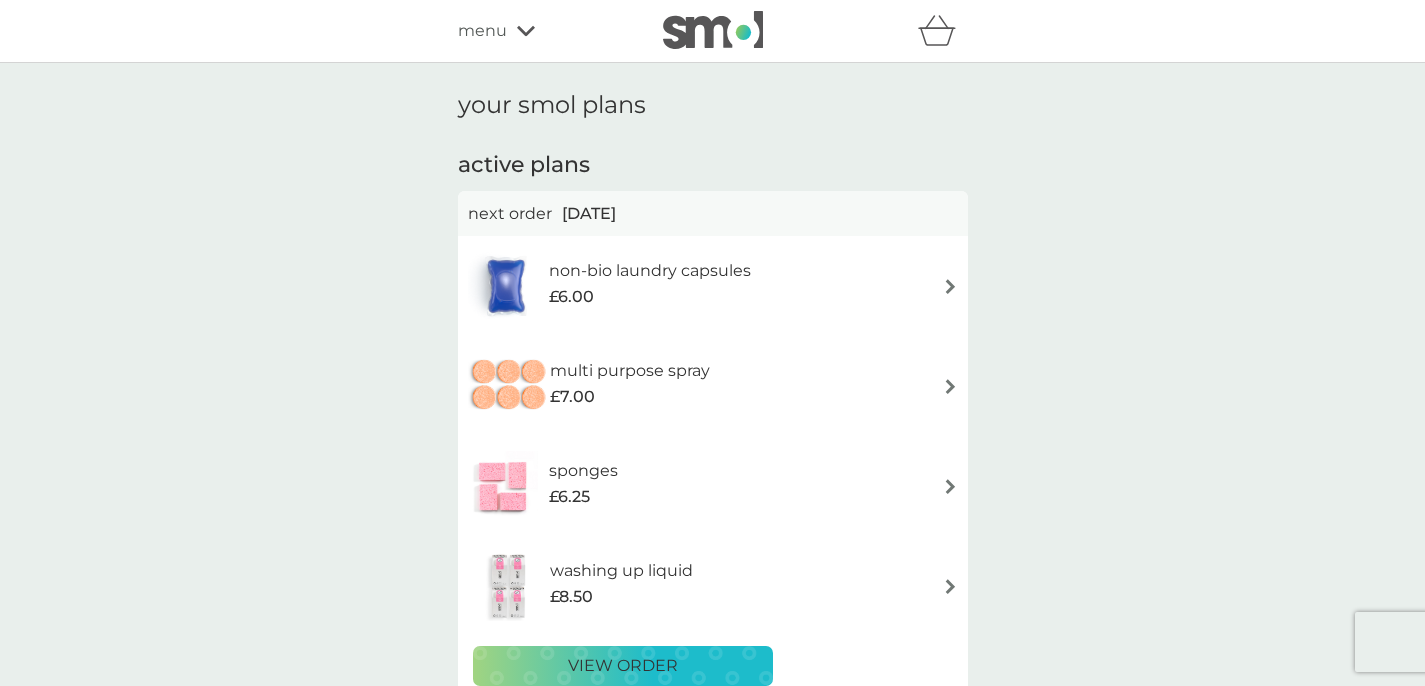scroll, scrollTop: 0, scrollLeft: 0, axis: both 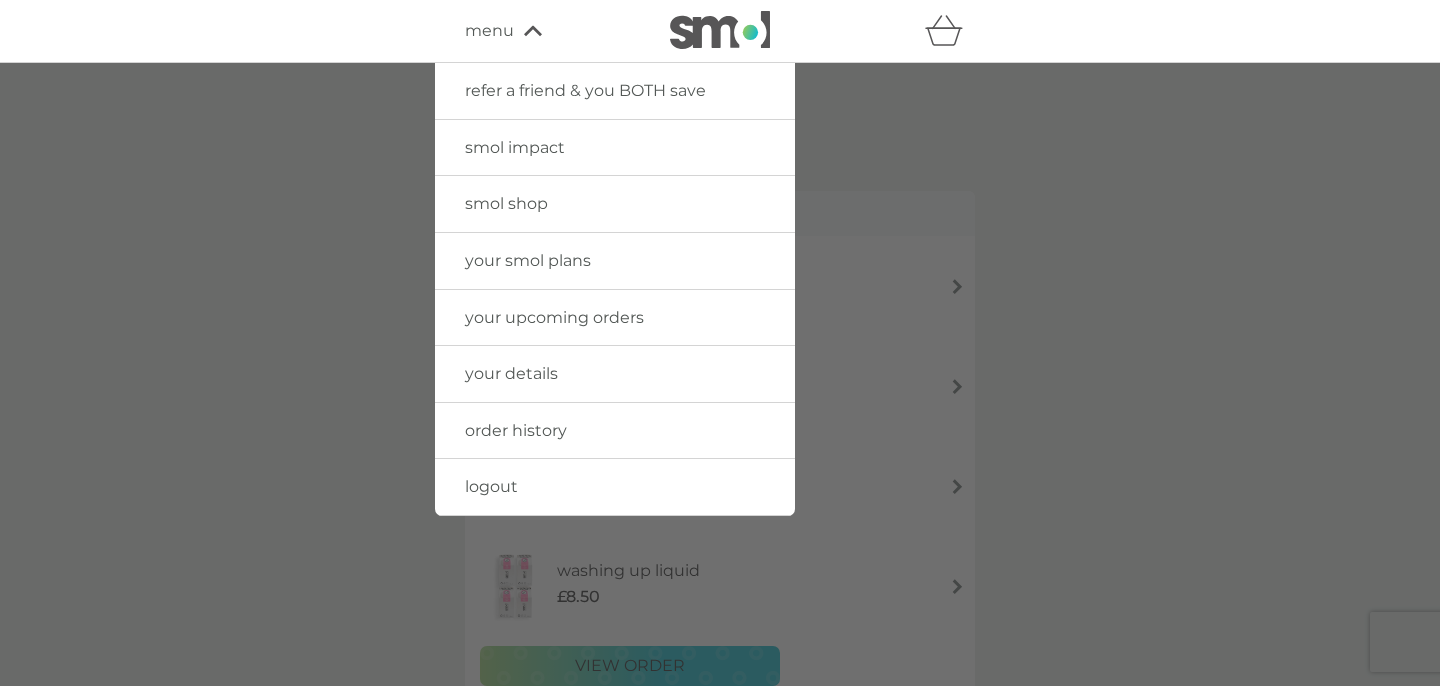 click at bounding box center [720, 30] 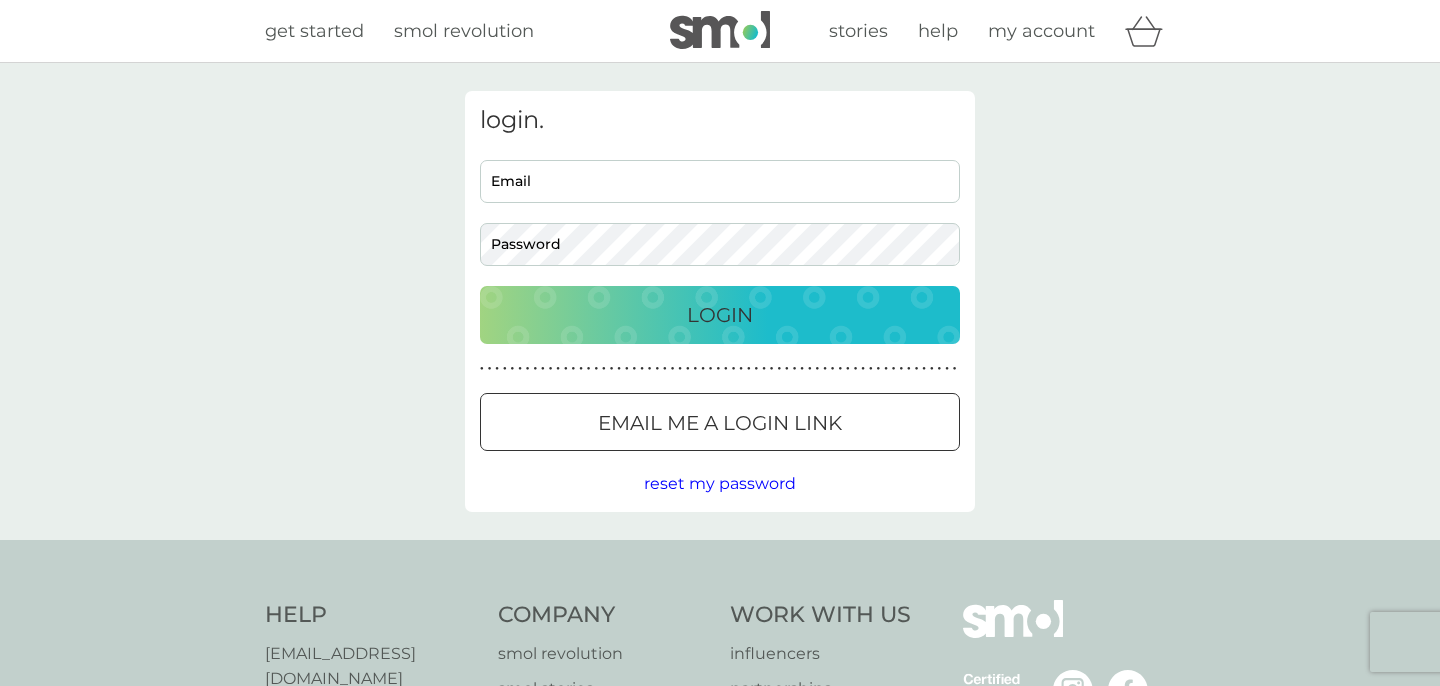 type on "marcw64@hotmail.com" 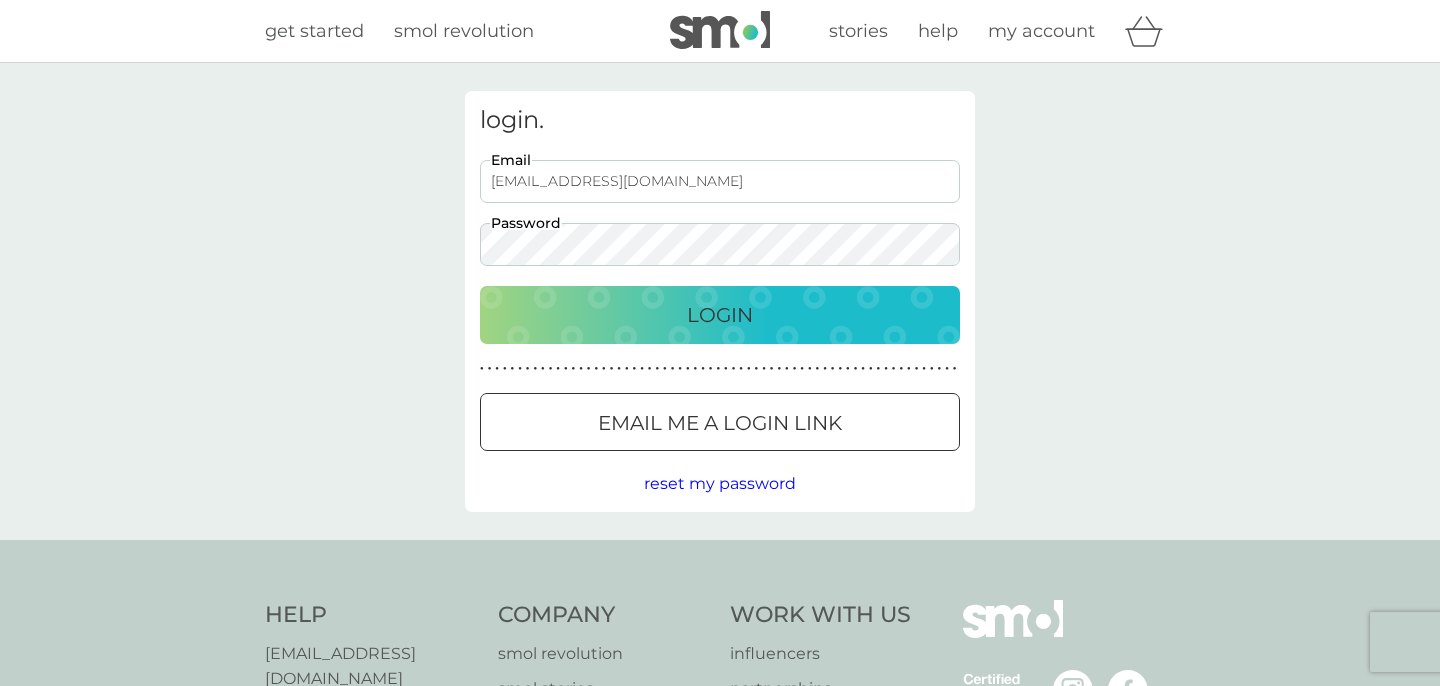 click on "Login" at bounding box center (720, 315) 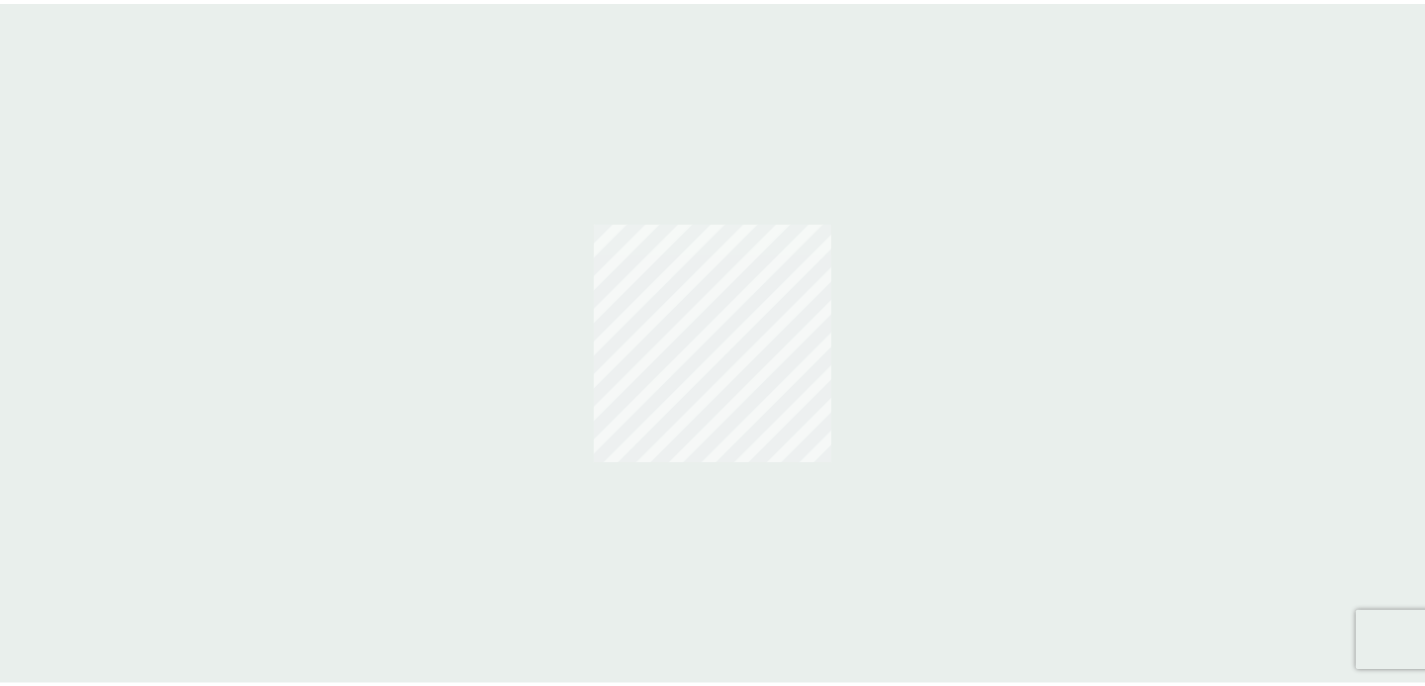 scroll, scrollTop: 0, scrollLeft: 0, axis: both 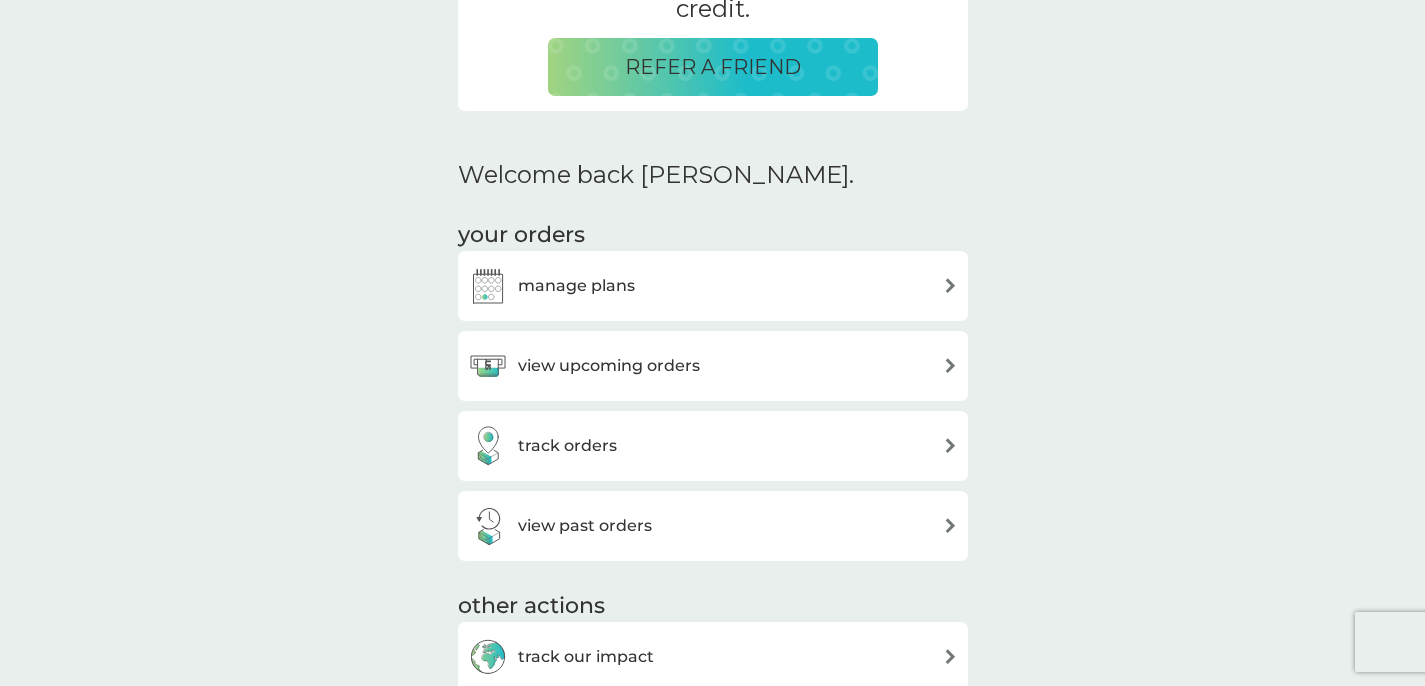 click at bounding box center [950, 285] 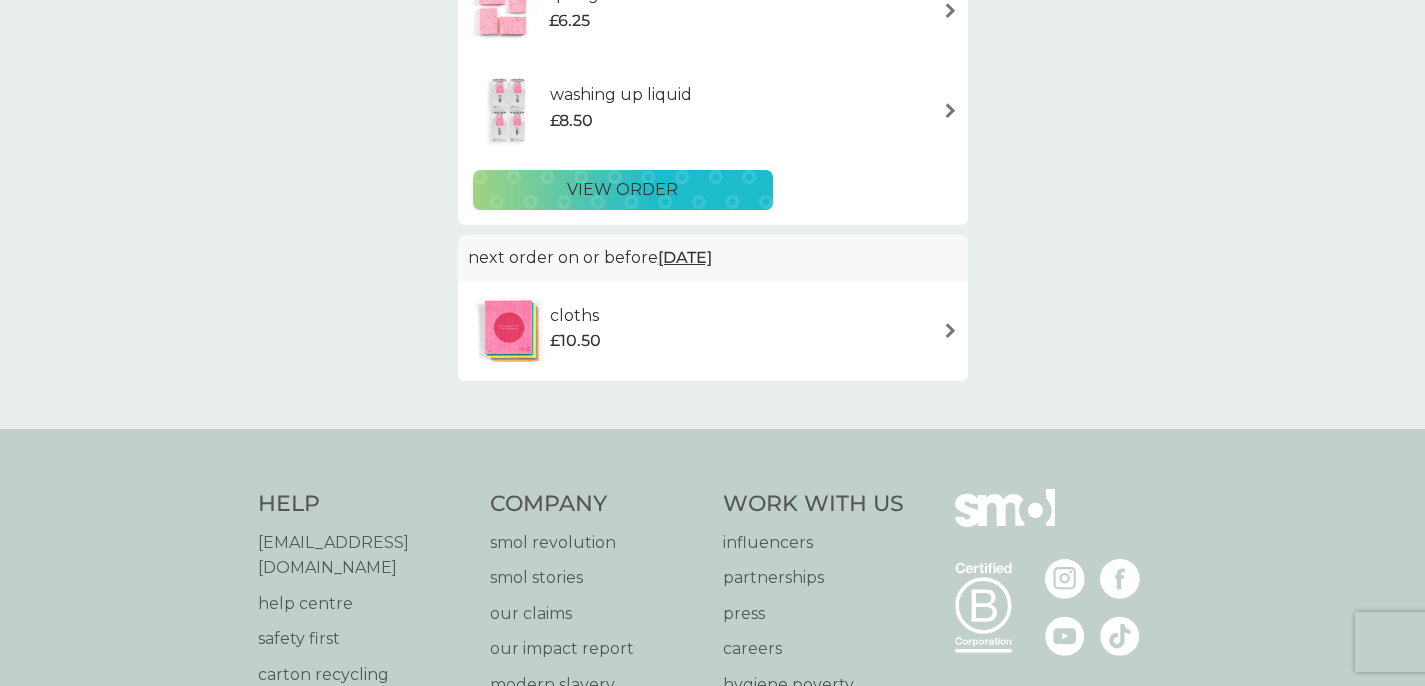 scroll, scrollTop: 0, scrollLeft: 0, axis: both 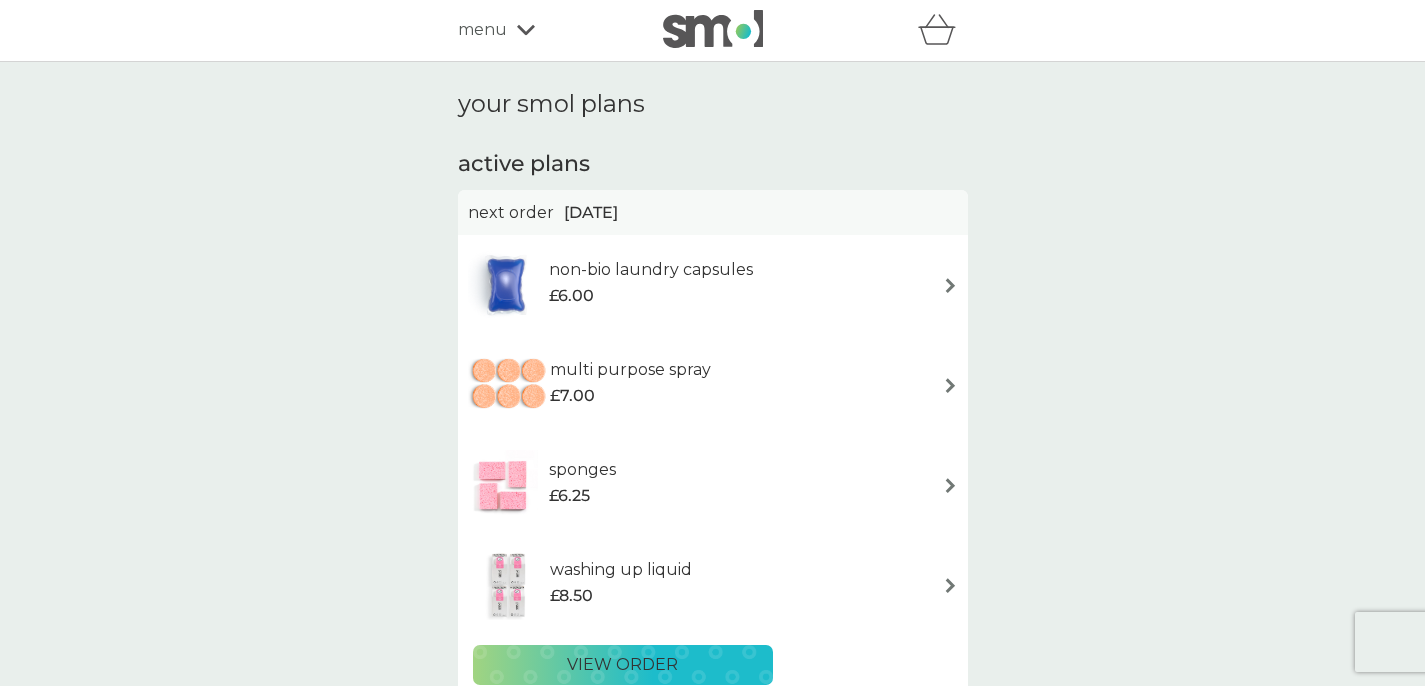 click on "non-bio laundry capsules £6.00" at bounding box center [713, 285] 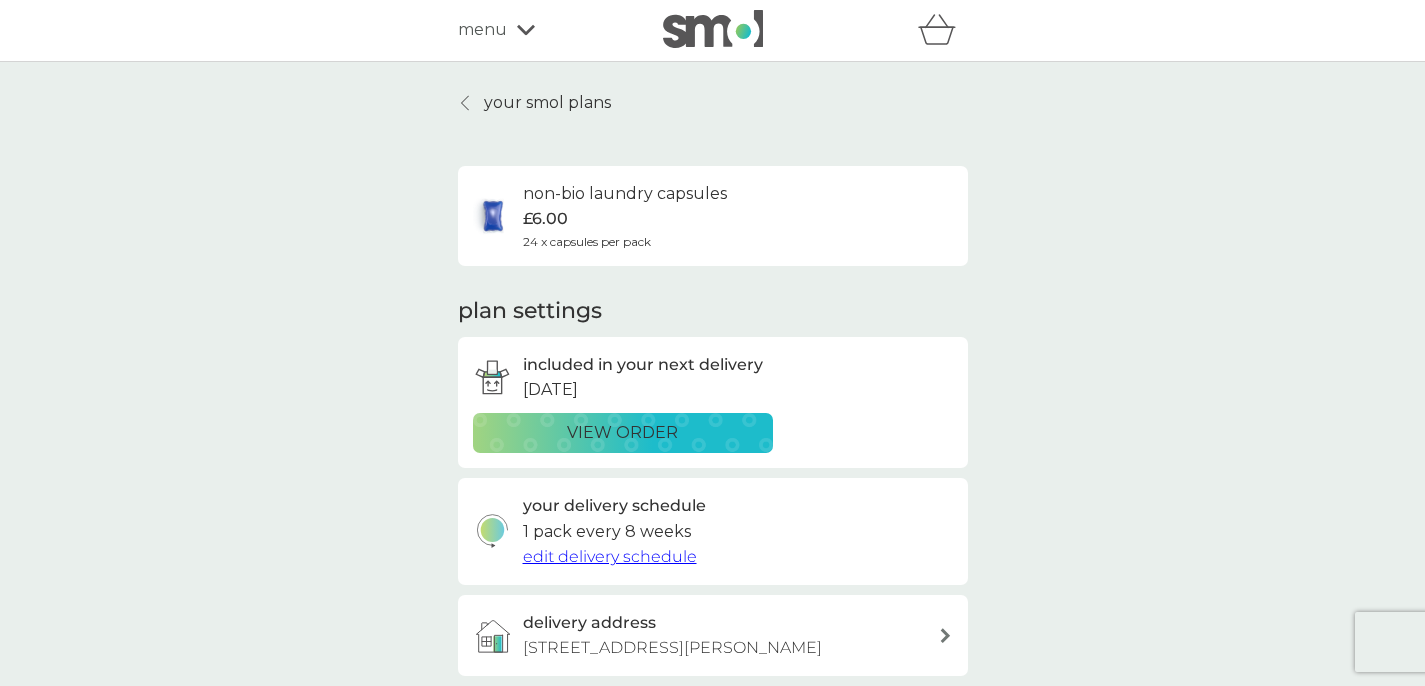 scroll, scrollTop: 0, scrollLeft: 0, axis: both 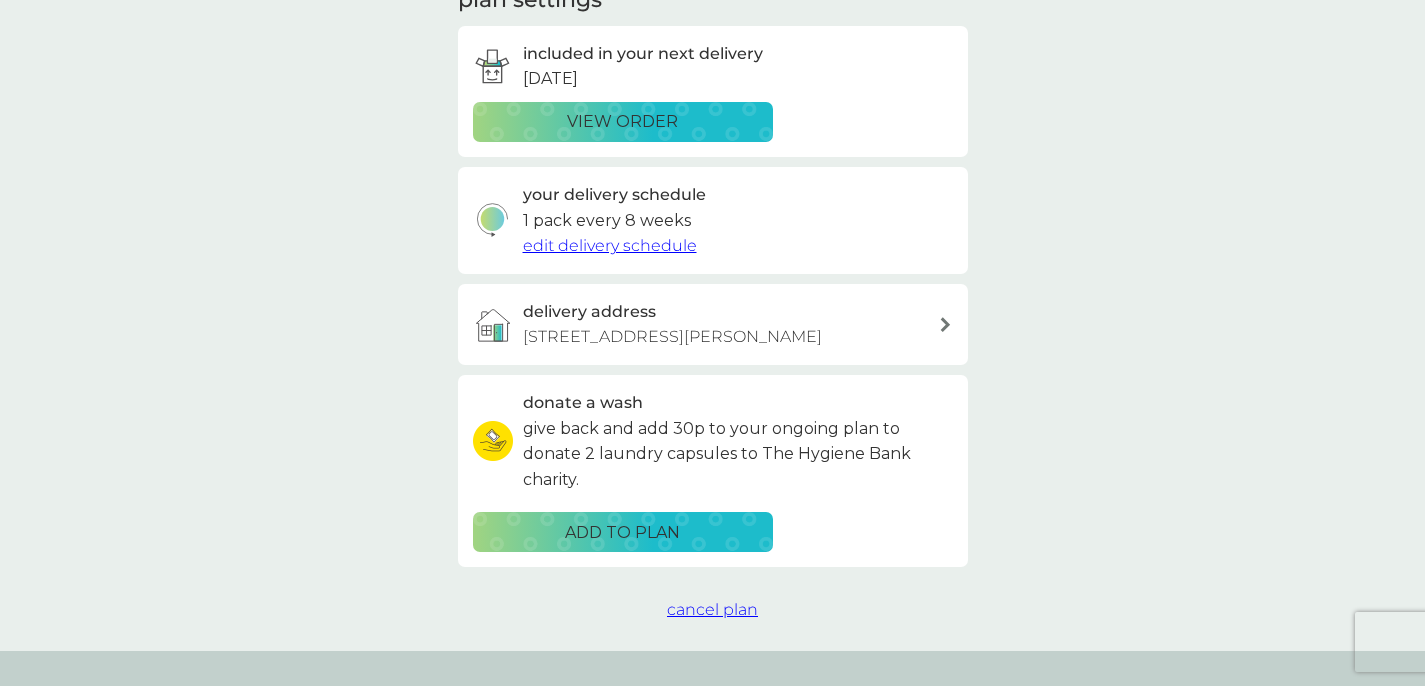 click on "edit delivery schedule" at bounding box center (610, 245) 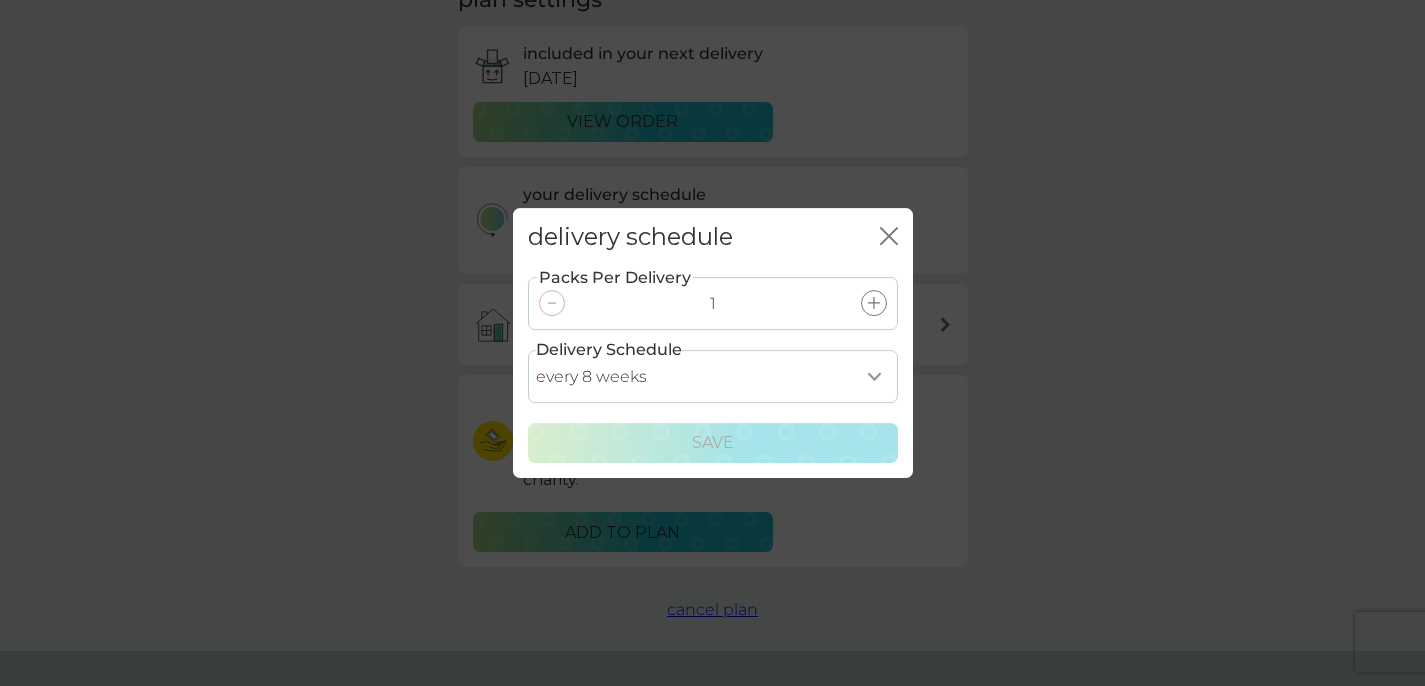 click on "every 1 week every 2 weeks every 3 weeks every 4 weeks every 5 weeks every 6 weeks every 7 weeks every 8 weeks every 9 weeks every 10 weeks every 11 weeks every 12 weeks every 13 weeks every 14 weeks every 15 weeks every 16 weeks every 17 weeks" at bounding box center [713, 376] 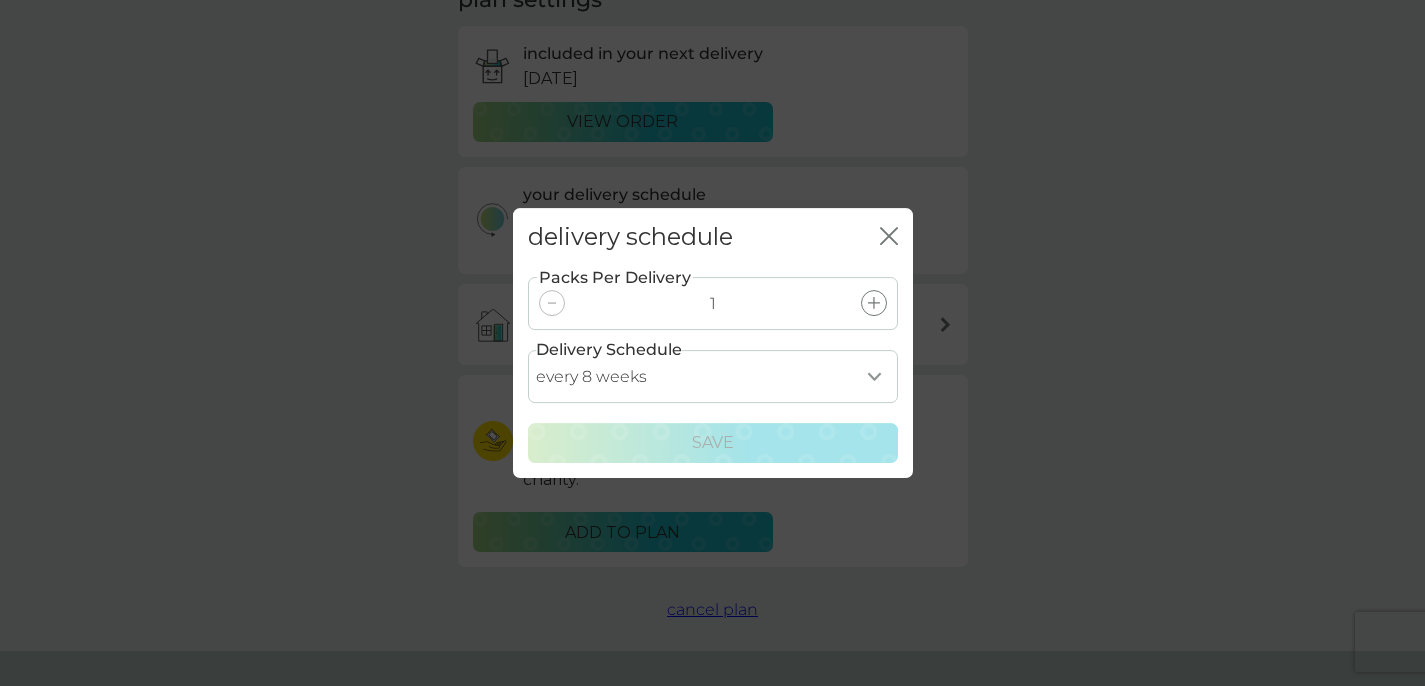 click on "close" 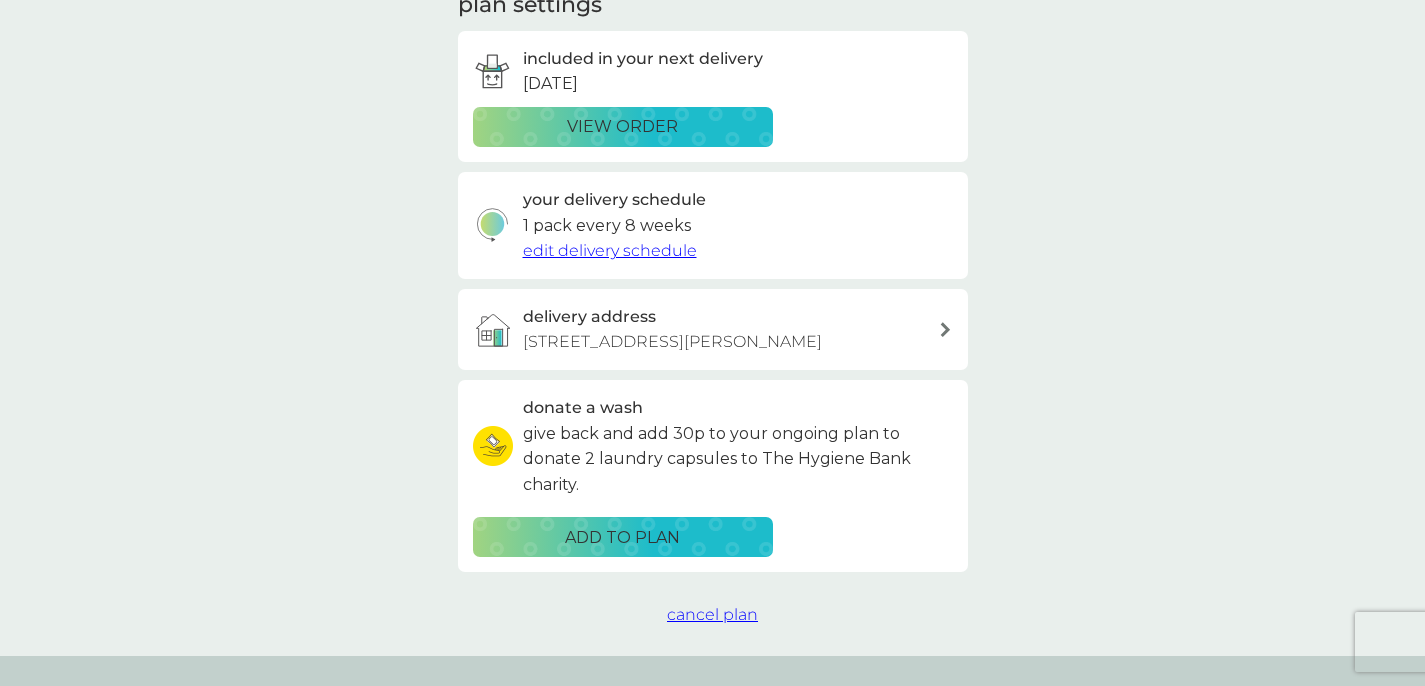 scroll, scrollTop: 0, scrollLeft: 0, axis: both 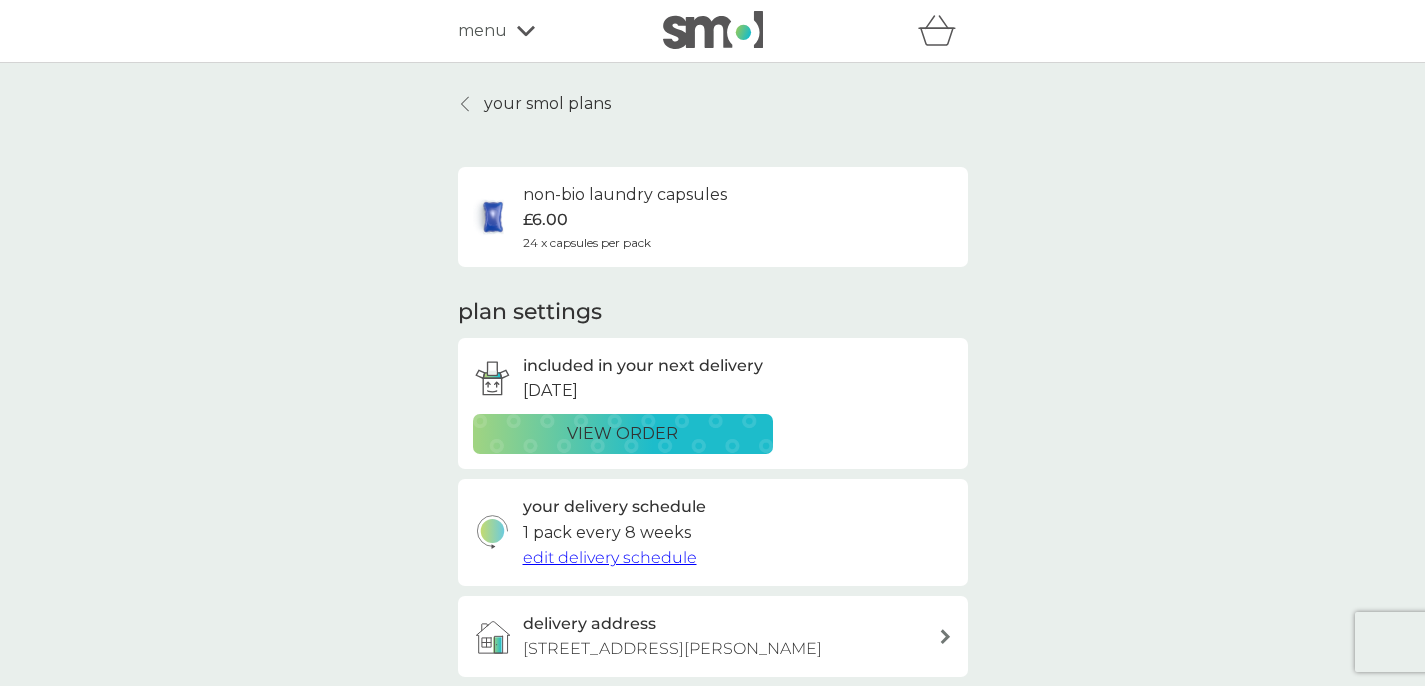 click on "your smol plans" at bounding box center (534, 104) 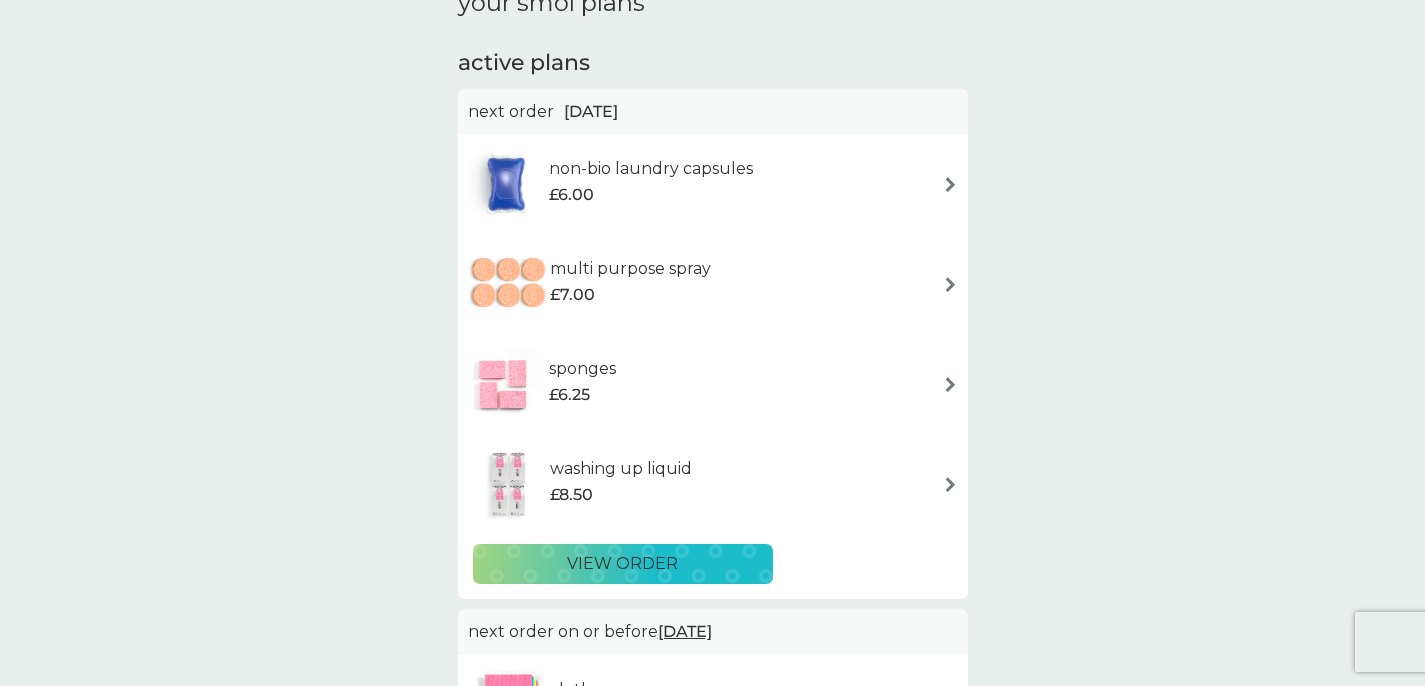scroll, scrollTop: 146, scrollLeft: 0, axis: vertical 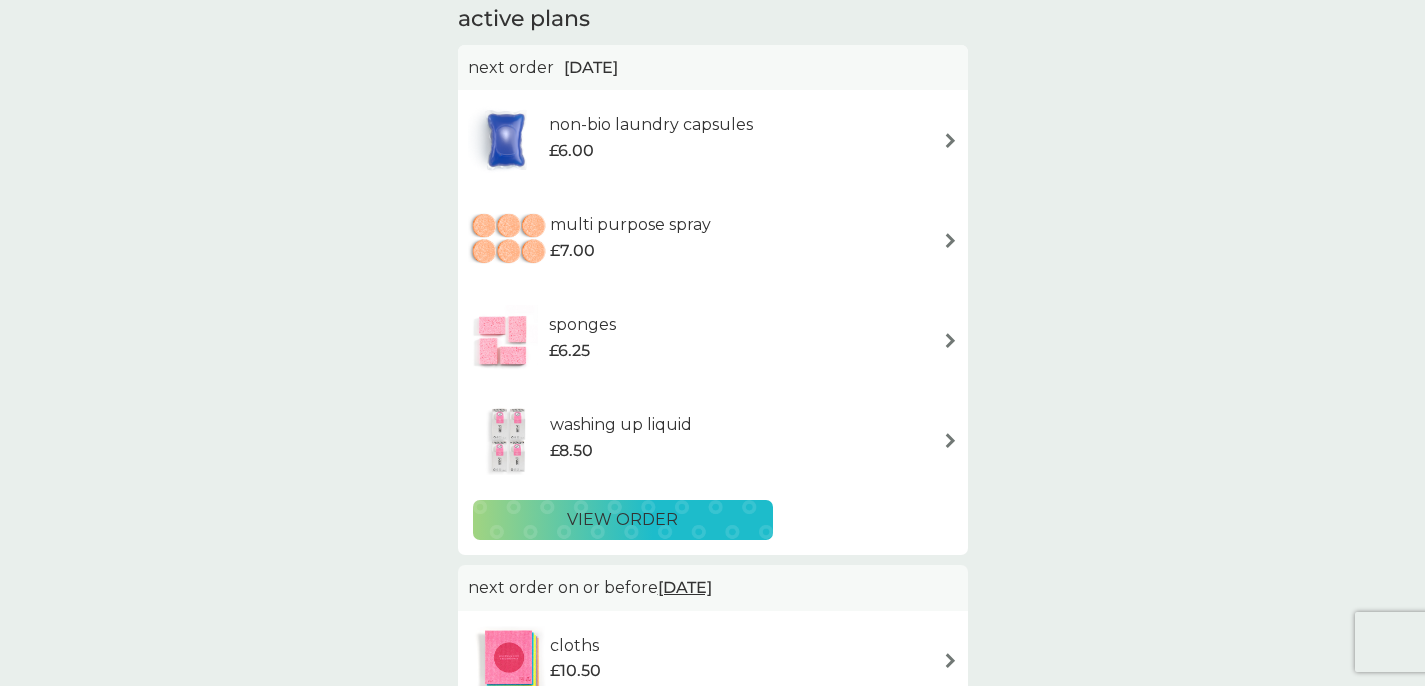 click on "view order" at bounding box center [622, 520] 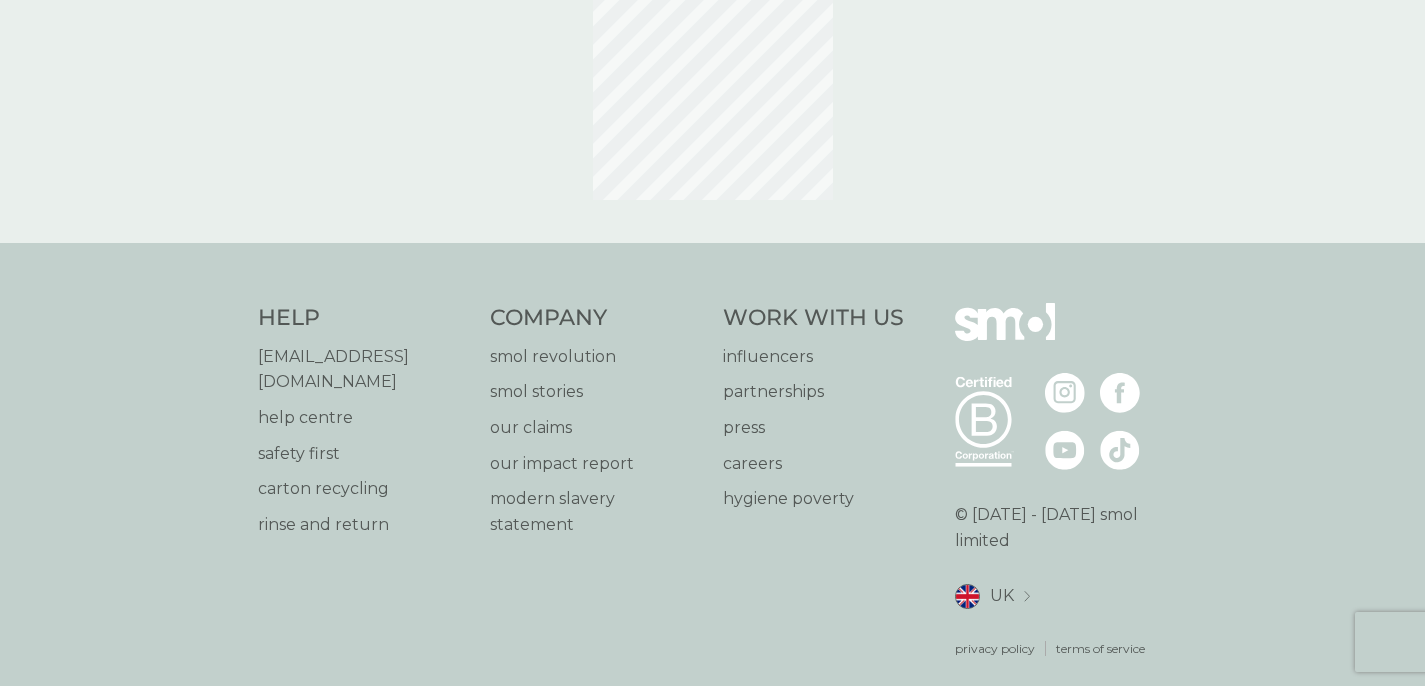 scroll, scrollTop: 0, scrollLeft: 0, axis: both 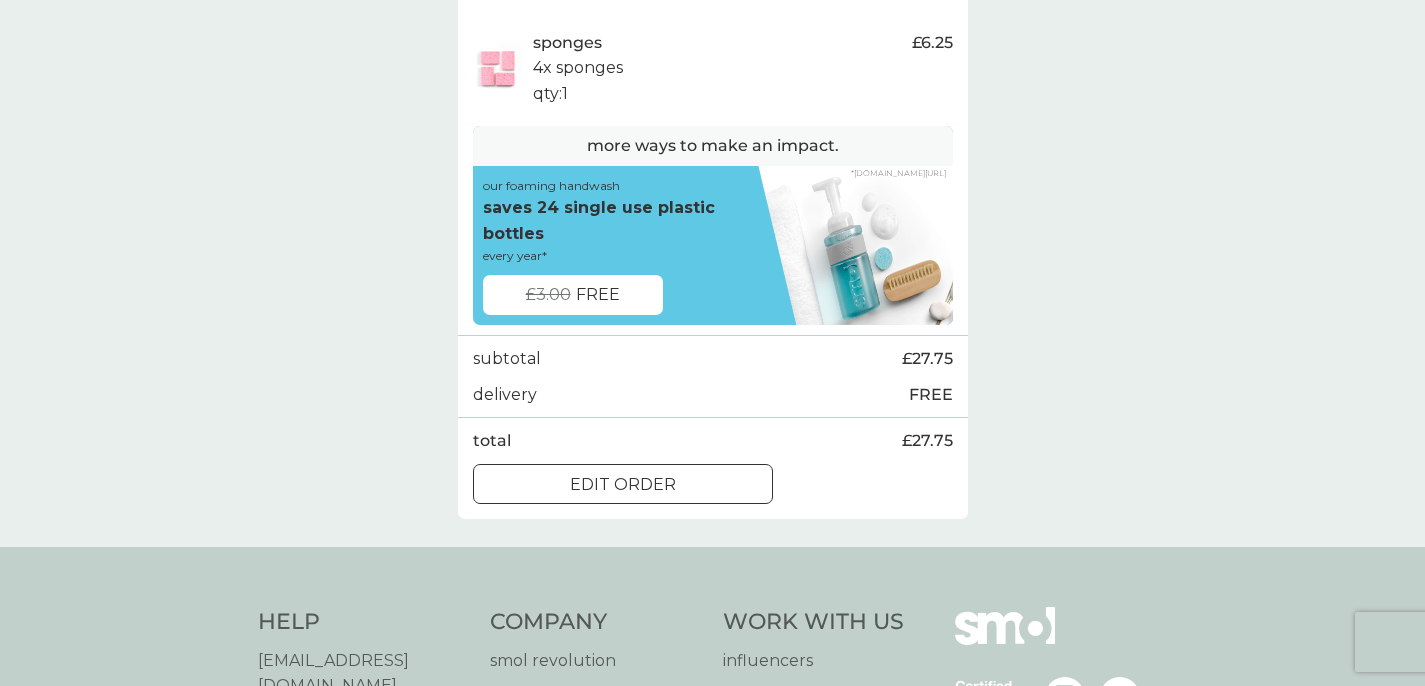 click on "edit order" at bounding box center [623, 485] 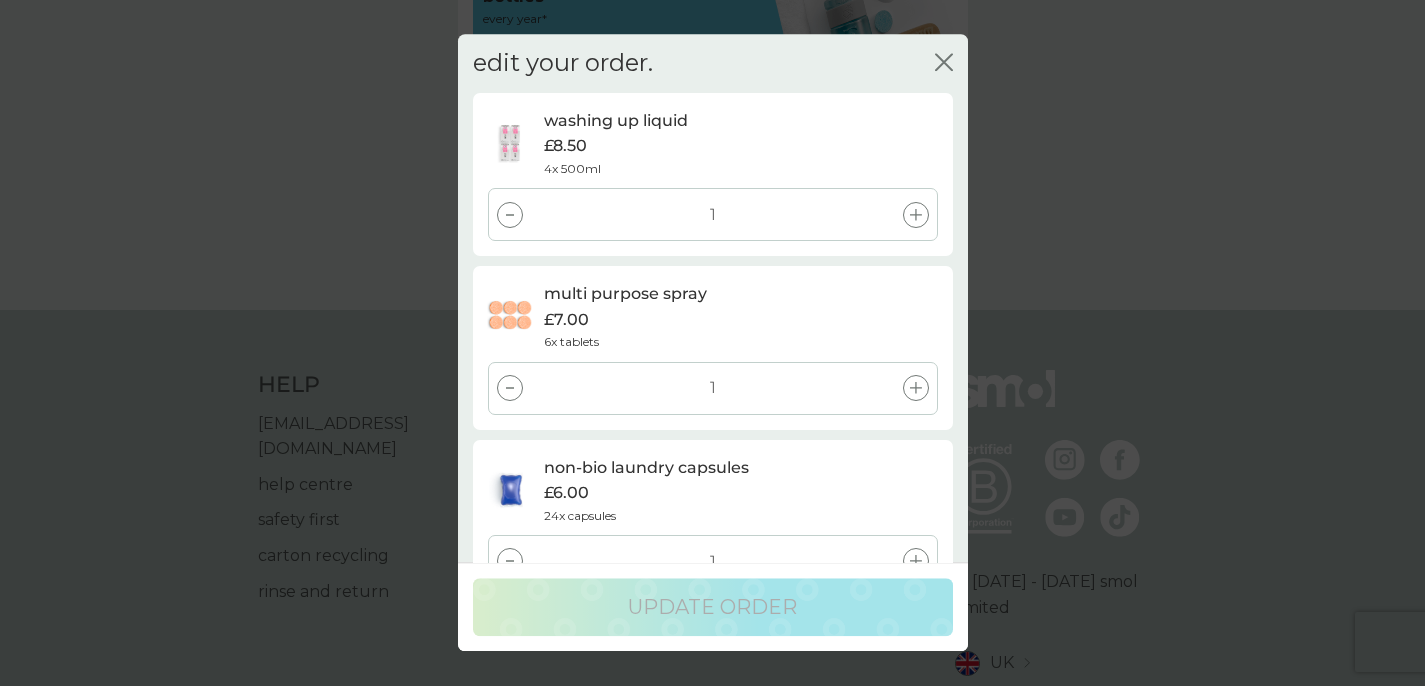 scroll, scrollTop: 998, scrollLeft: 0, axis: vertical 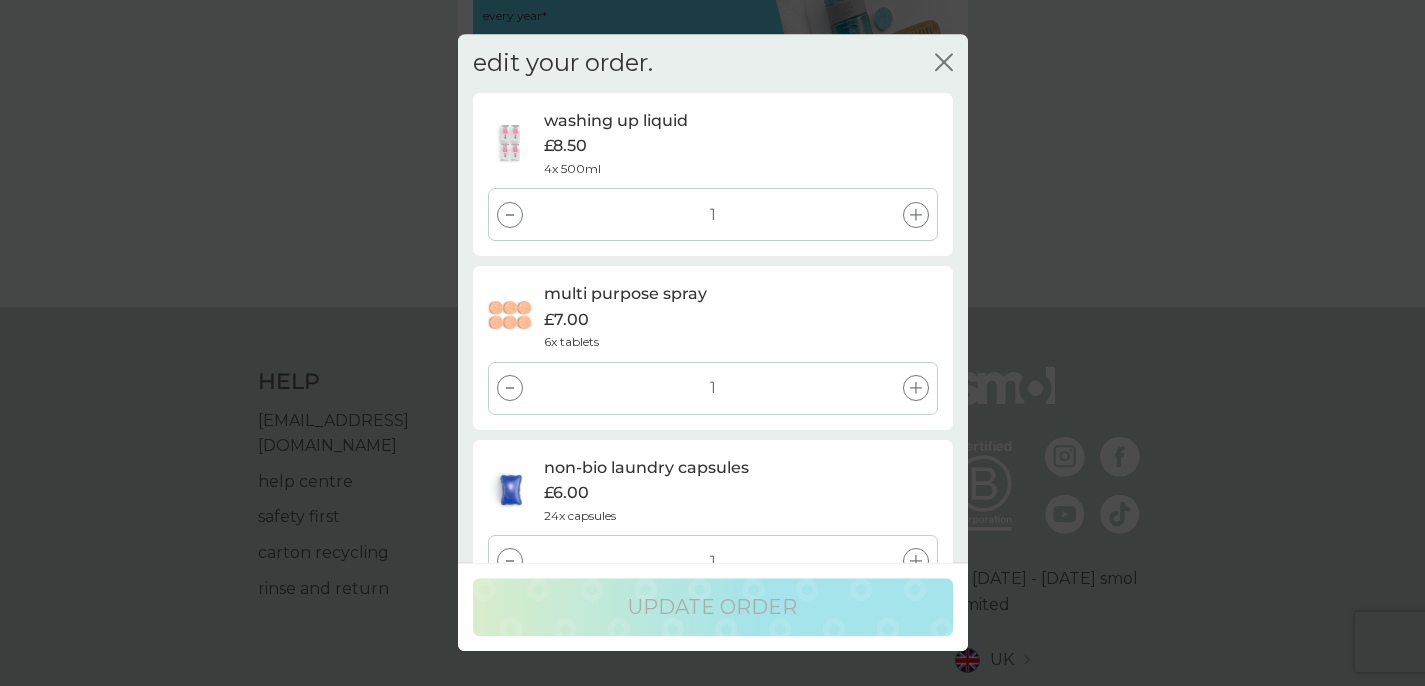 click 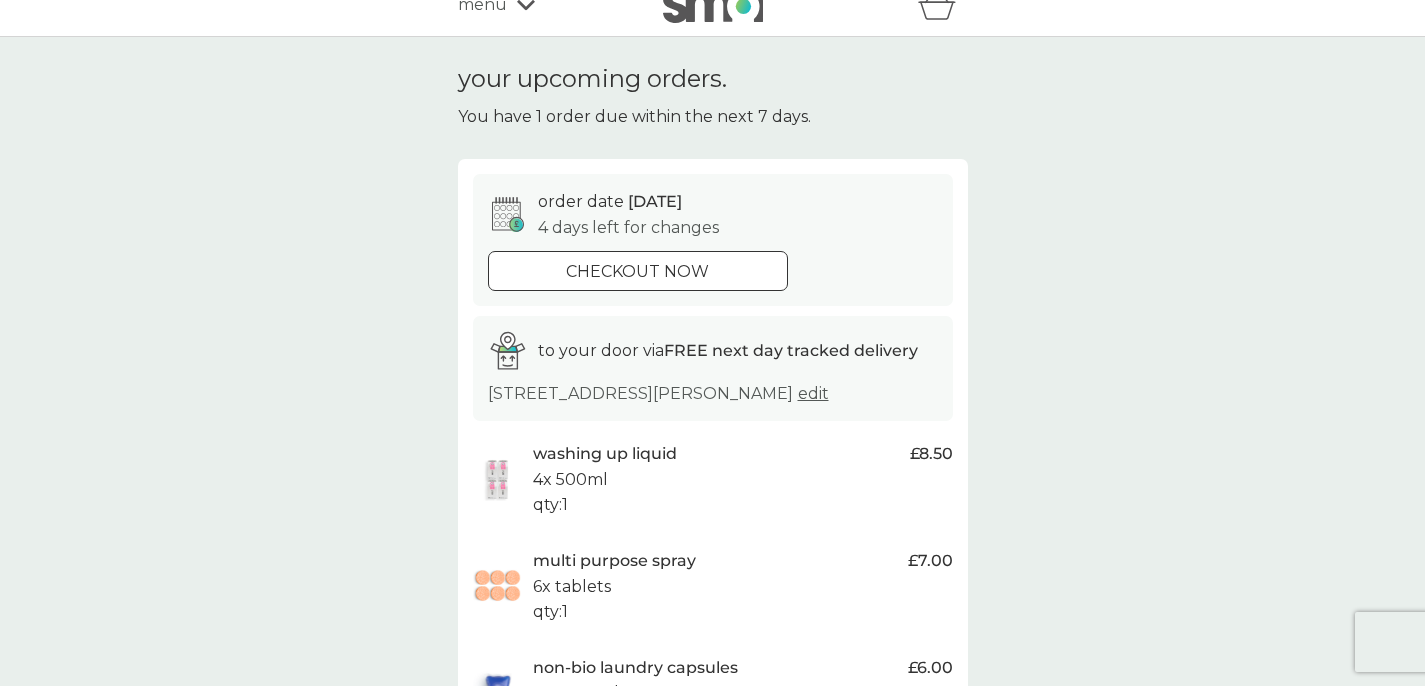 scroll, scrollTop: 0, scrollLeft: 0, axis: both 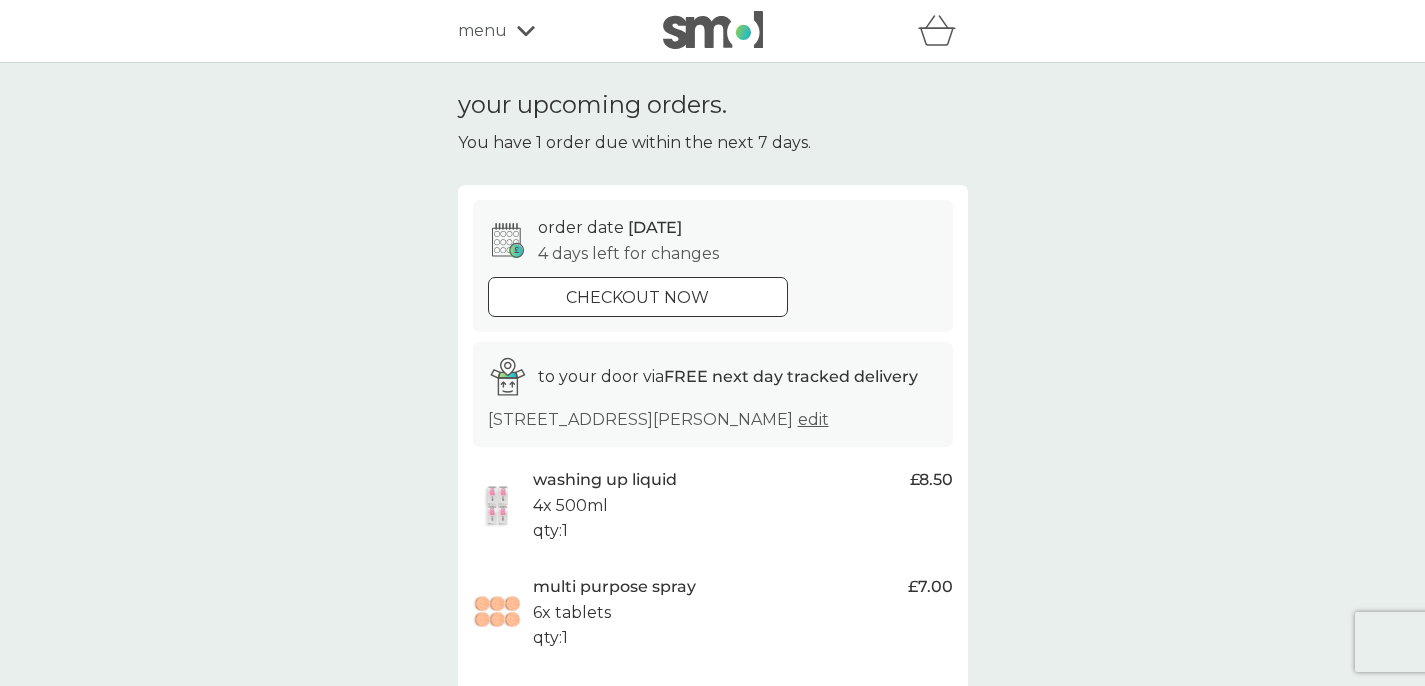 click 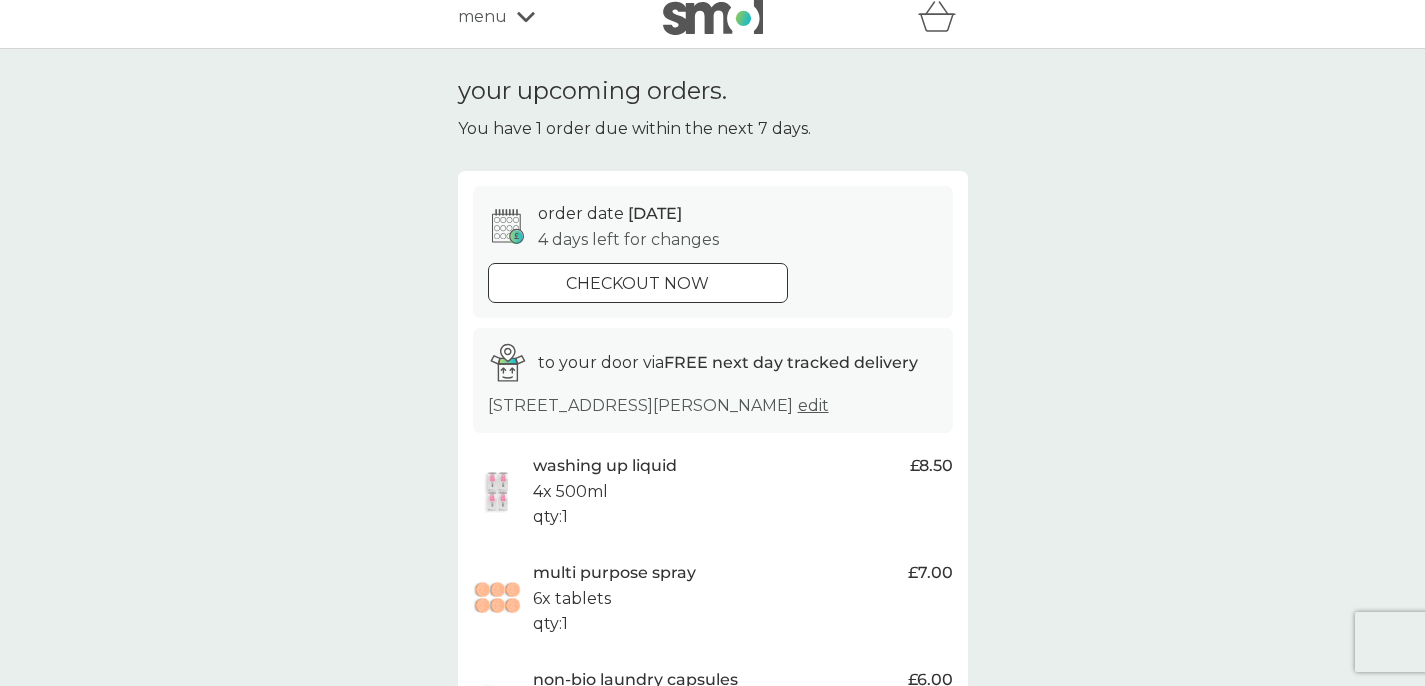 scroll, scrollTop: 0, scrollLeft: 0, axis: both 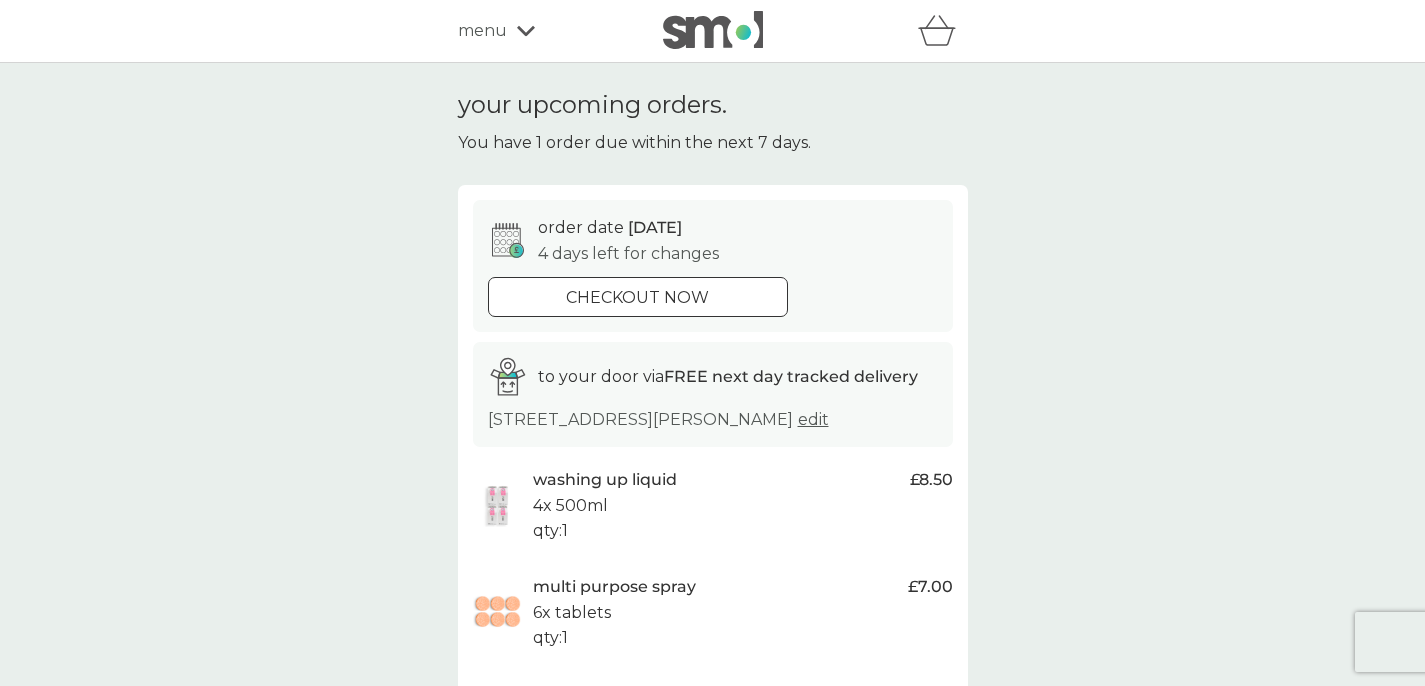 click on "menu" at bounding box center (543, 31) 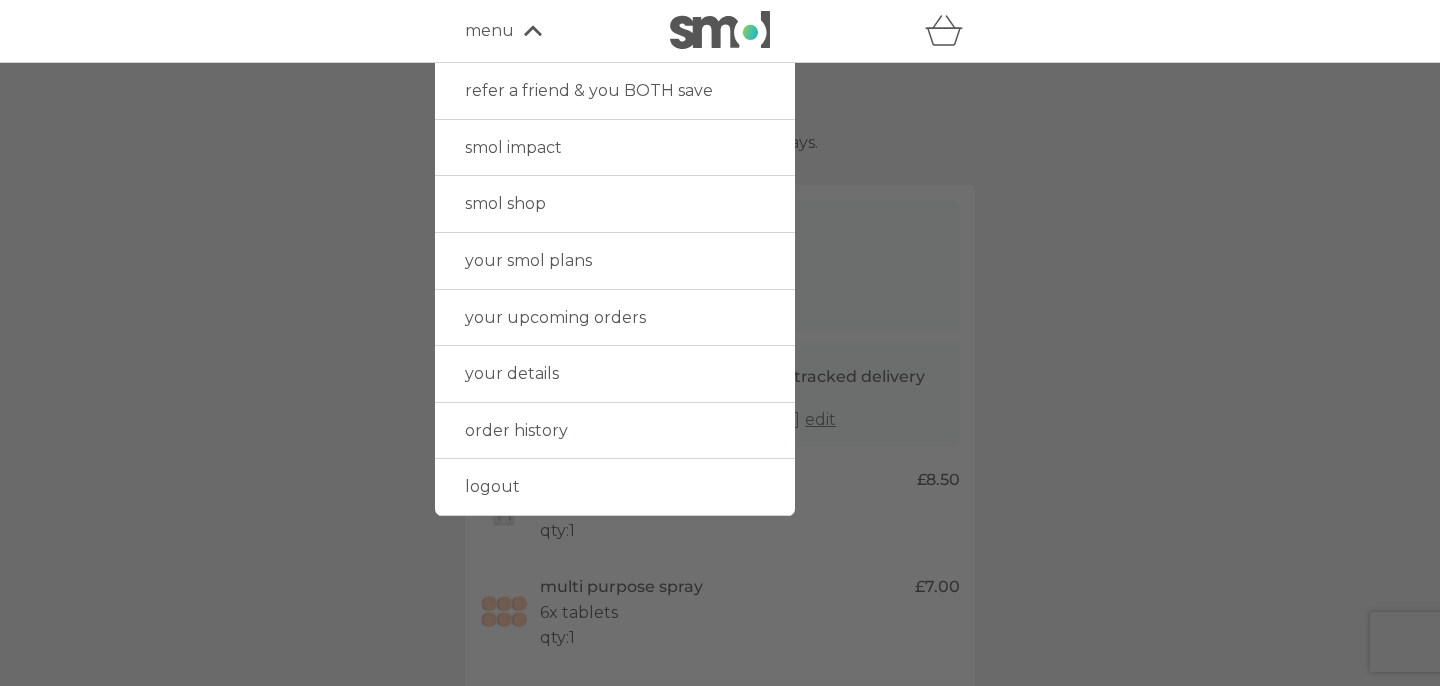 click on "your smol plans" at bounding box center [528, 260] 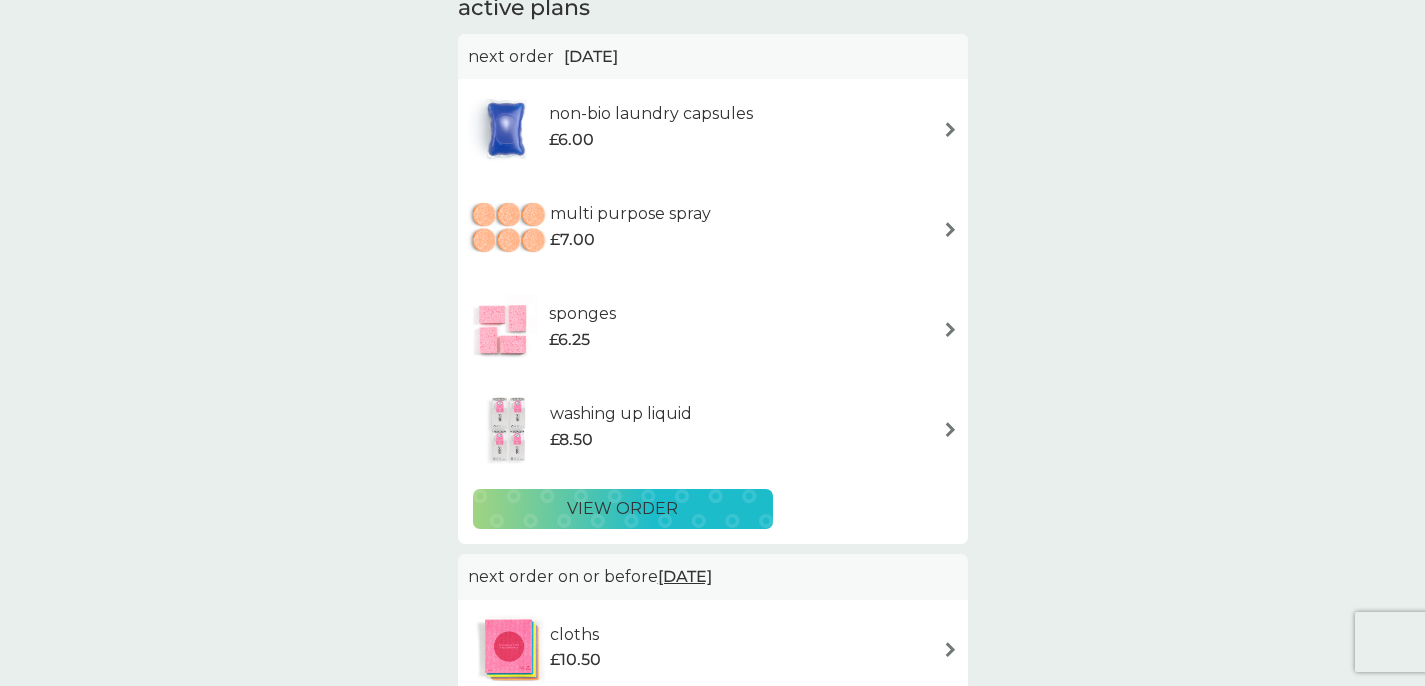 scroll, scrollTop: 158, scrollLeft: 0, axis: vertical 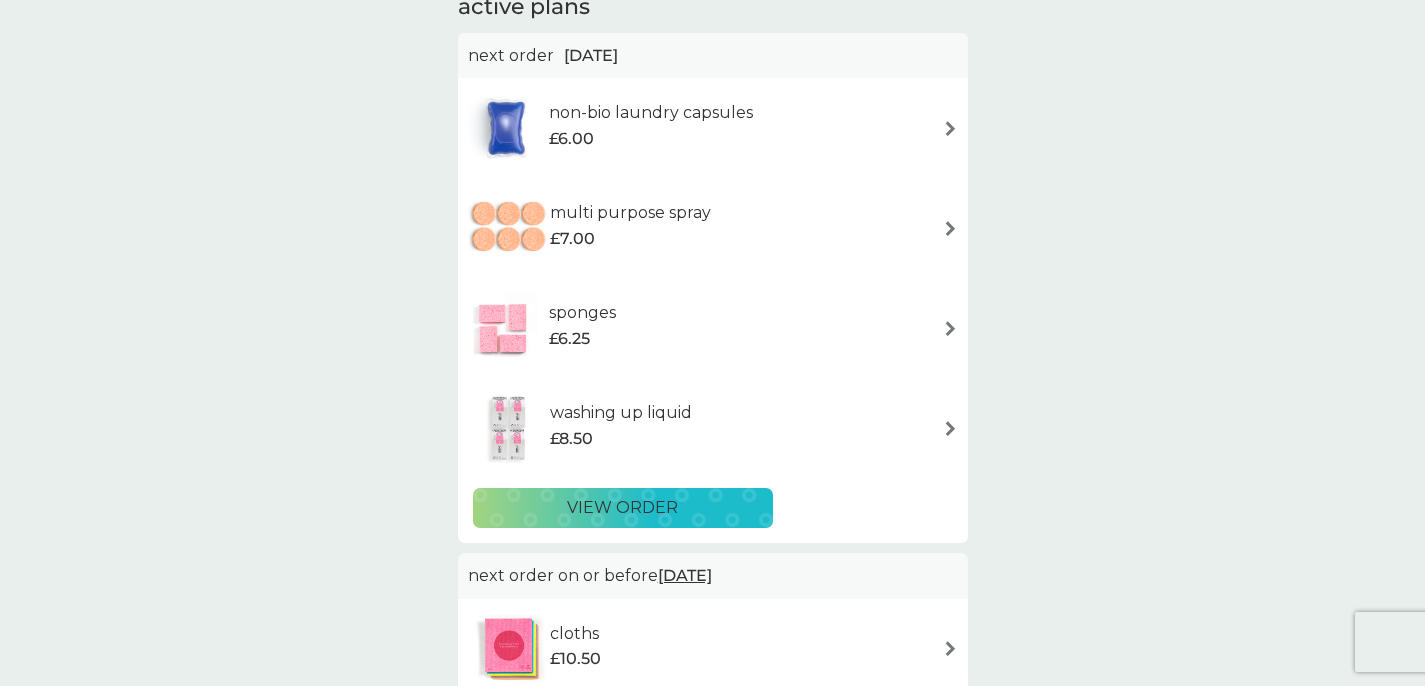 click at bounding box center (950, 428) 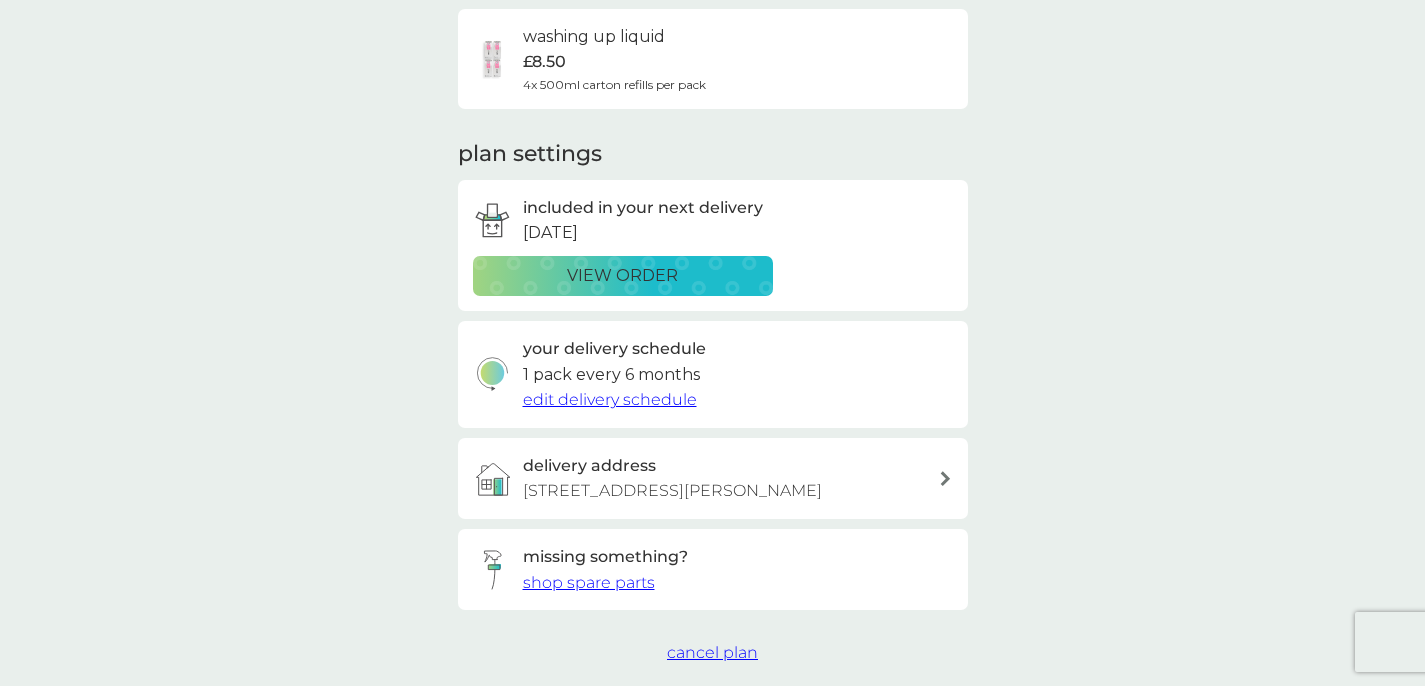 scroll, scrollTop: 0, scrollLeft: 0, axis: both 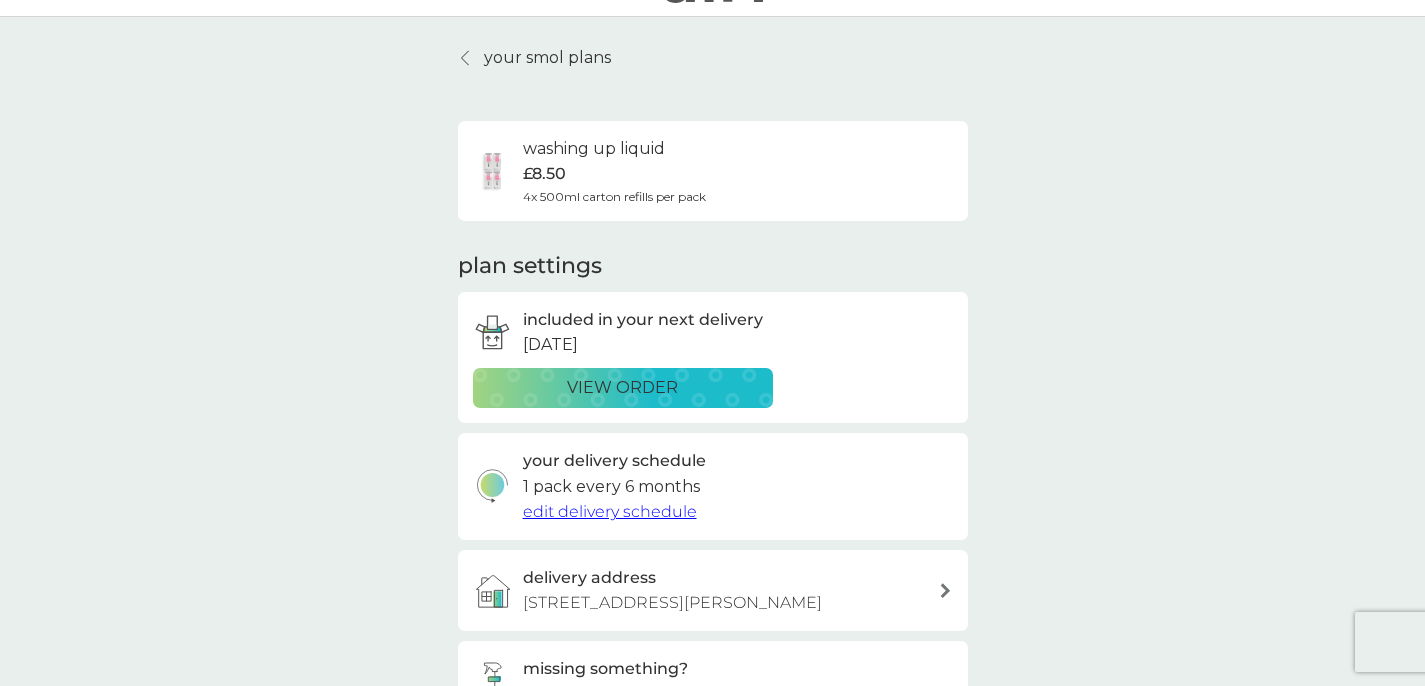 click on "view order" at bounding box center (623, 388) 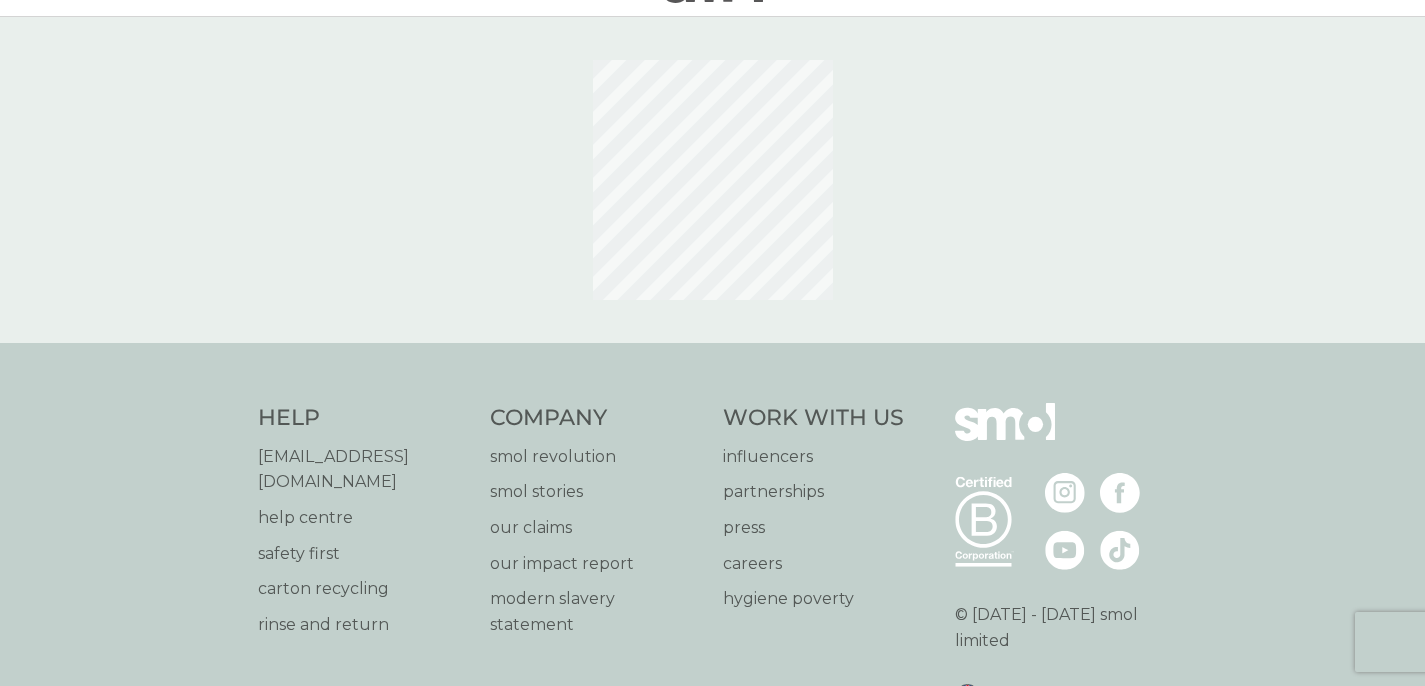 scroll, scrollTop: 0, scrollLeft: 0, axis: both 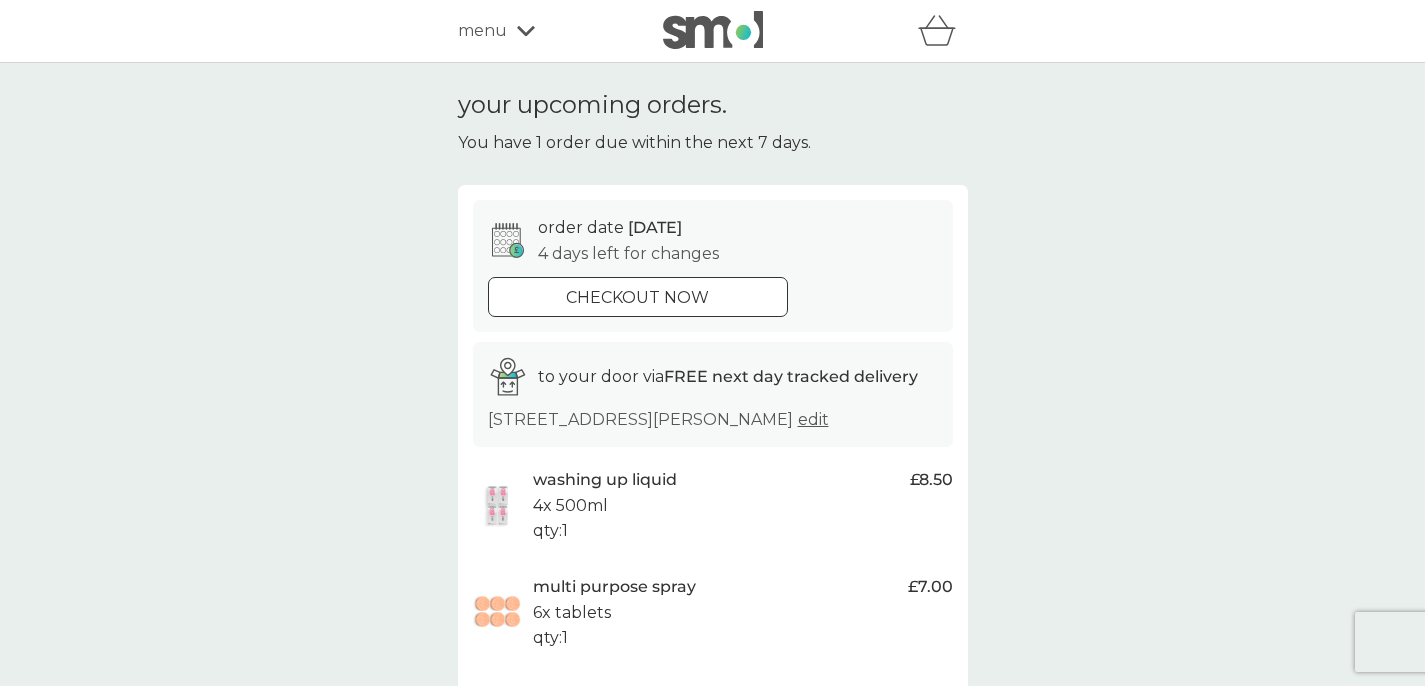 click 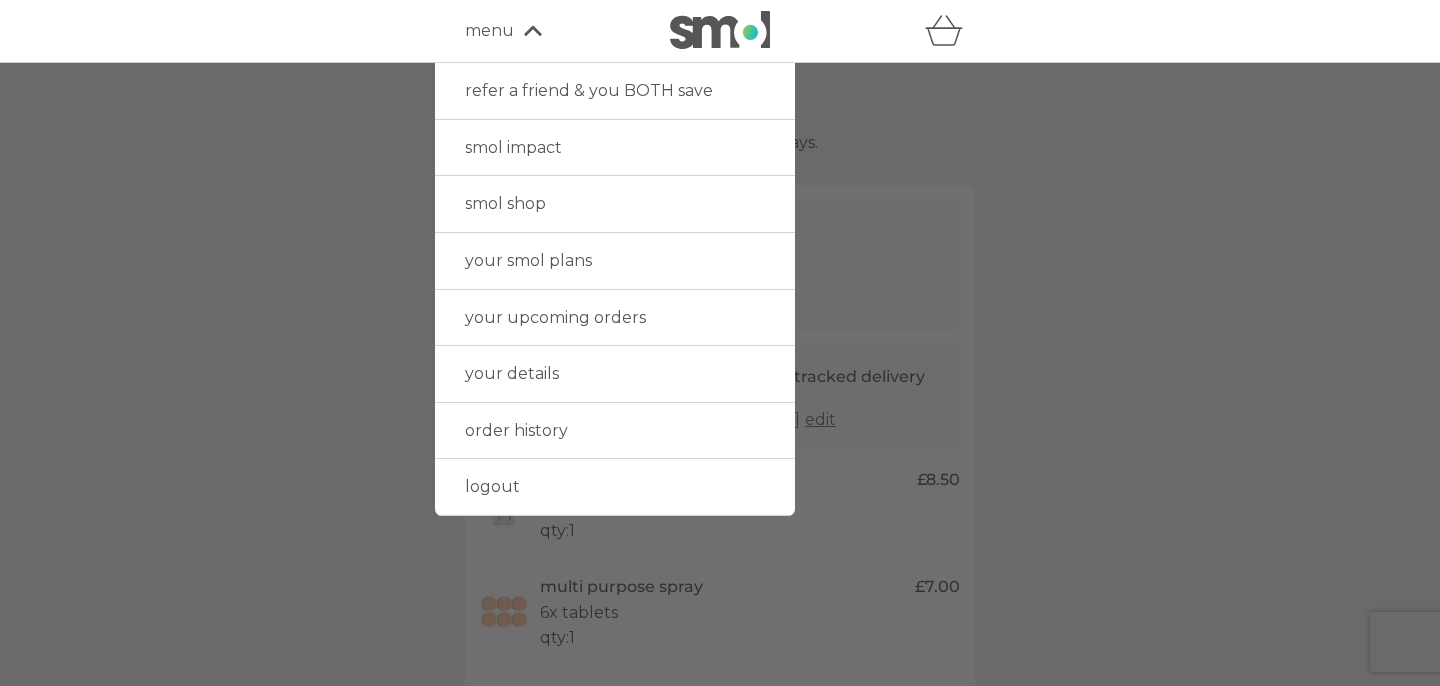 click on "your smol plans" at bounding box center (528, 260) 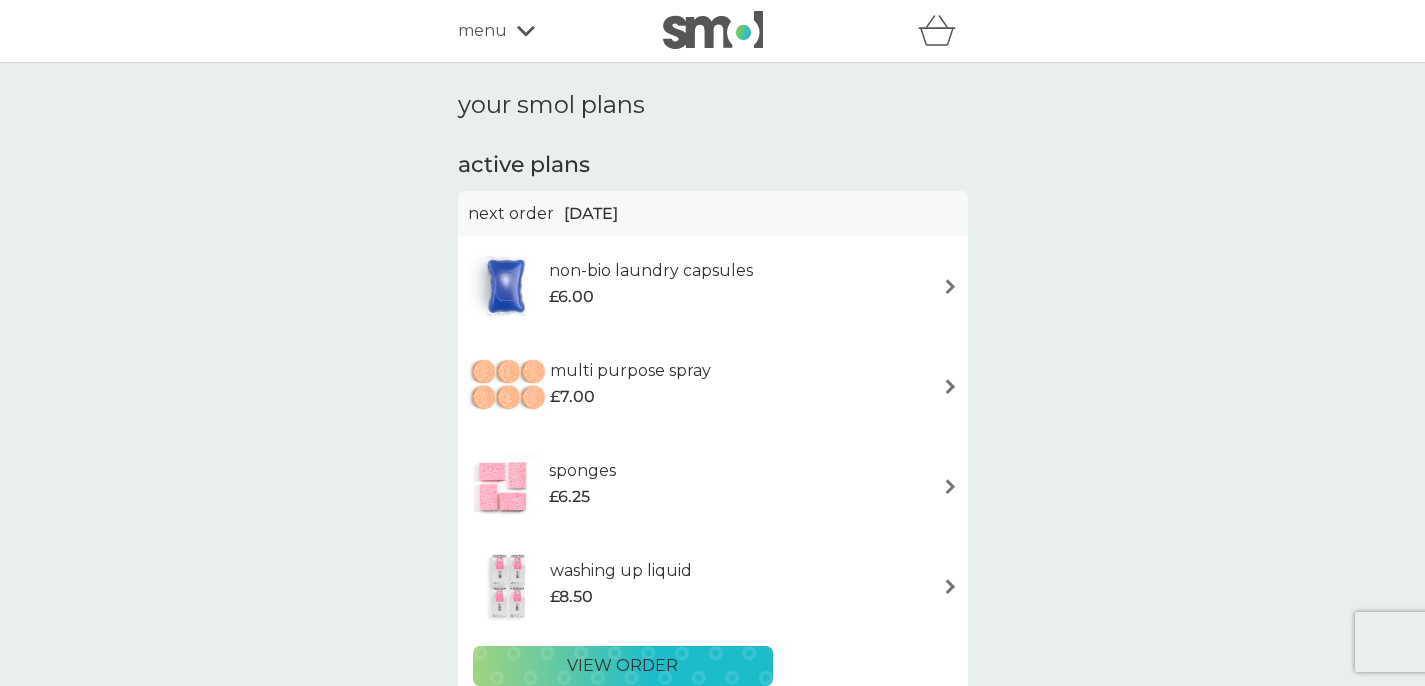 click at bounding box center [950, 286] 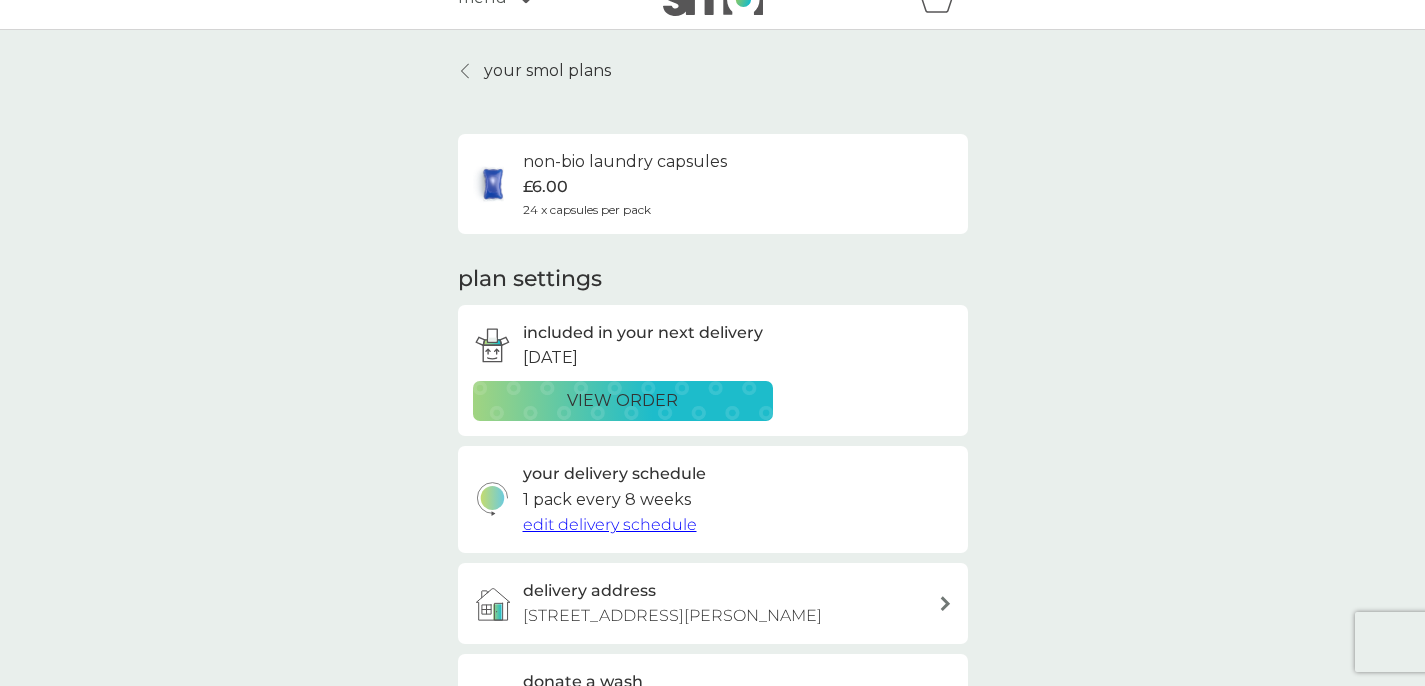 scroll, scrollTop: 0, scrollLeft: 0, axis: both 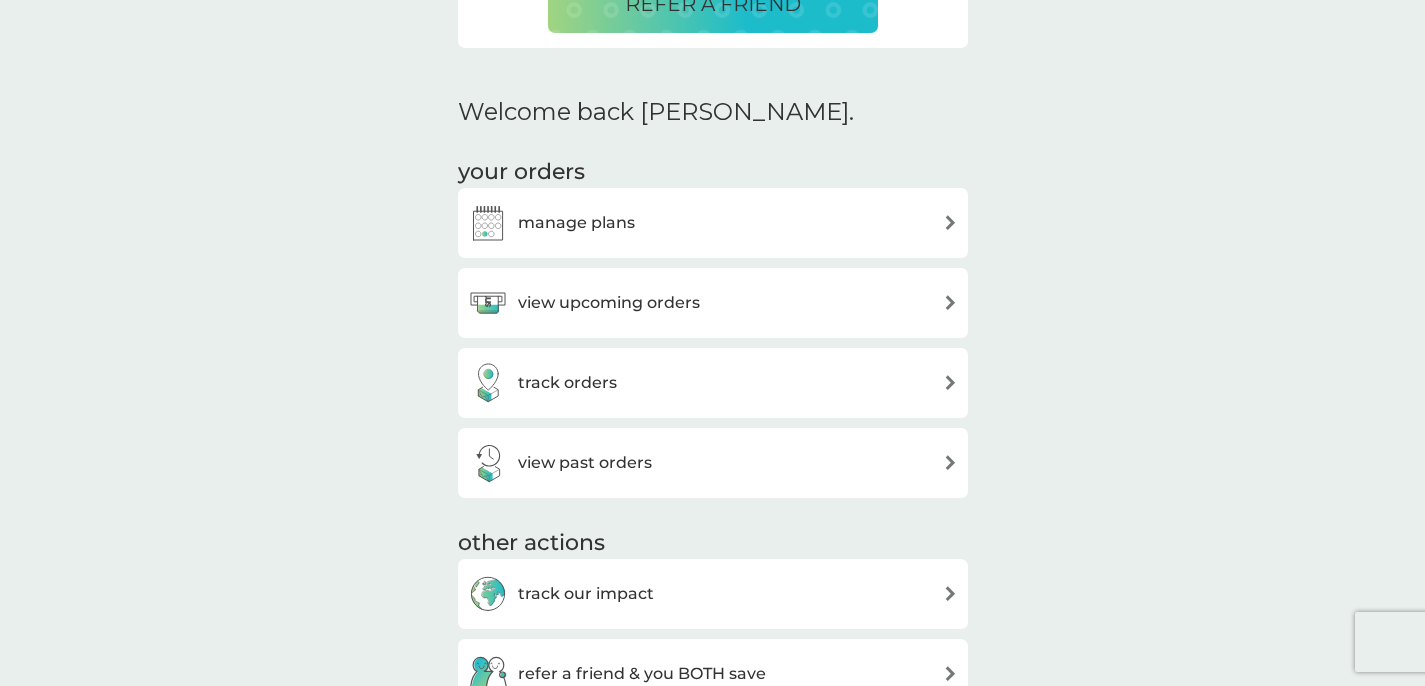click on "manage plans" at bounding box center (713, 223) 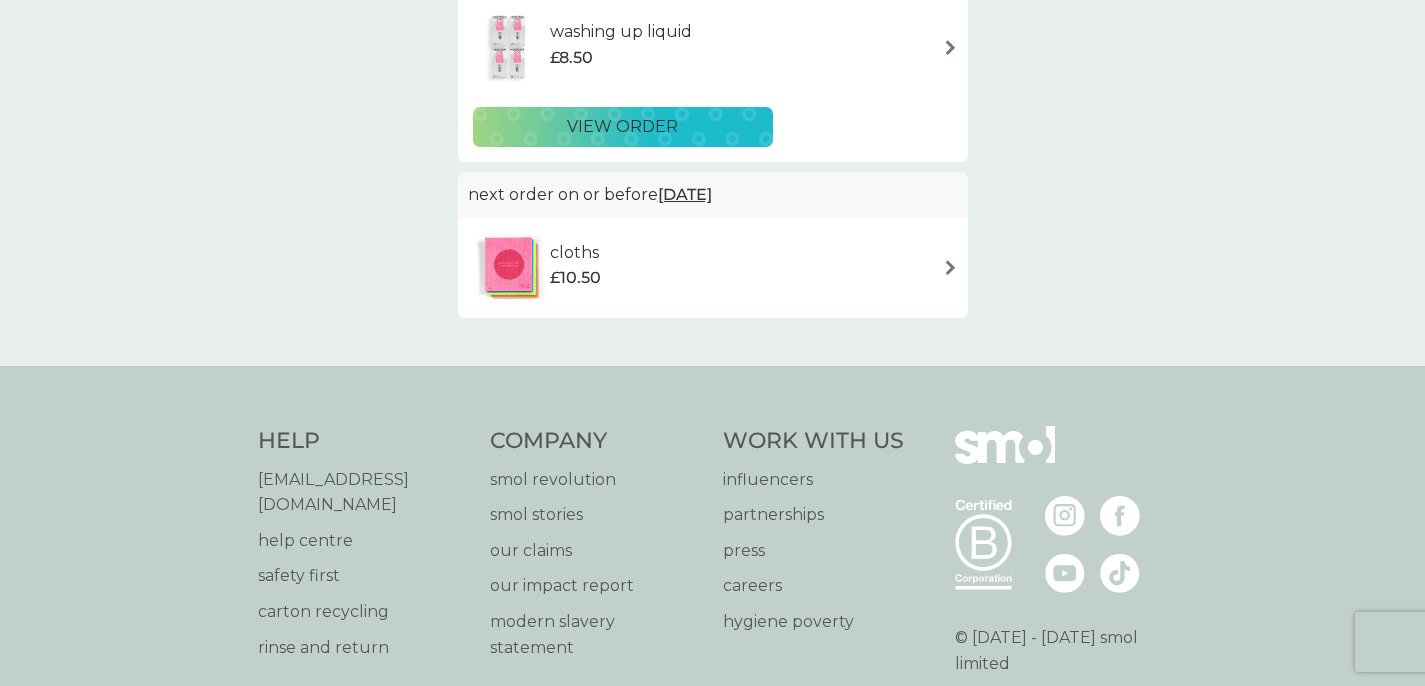 scroll, scrollTop: 0, scrollLeft: 0, axis: both 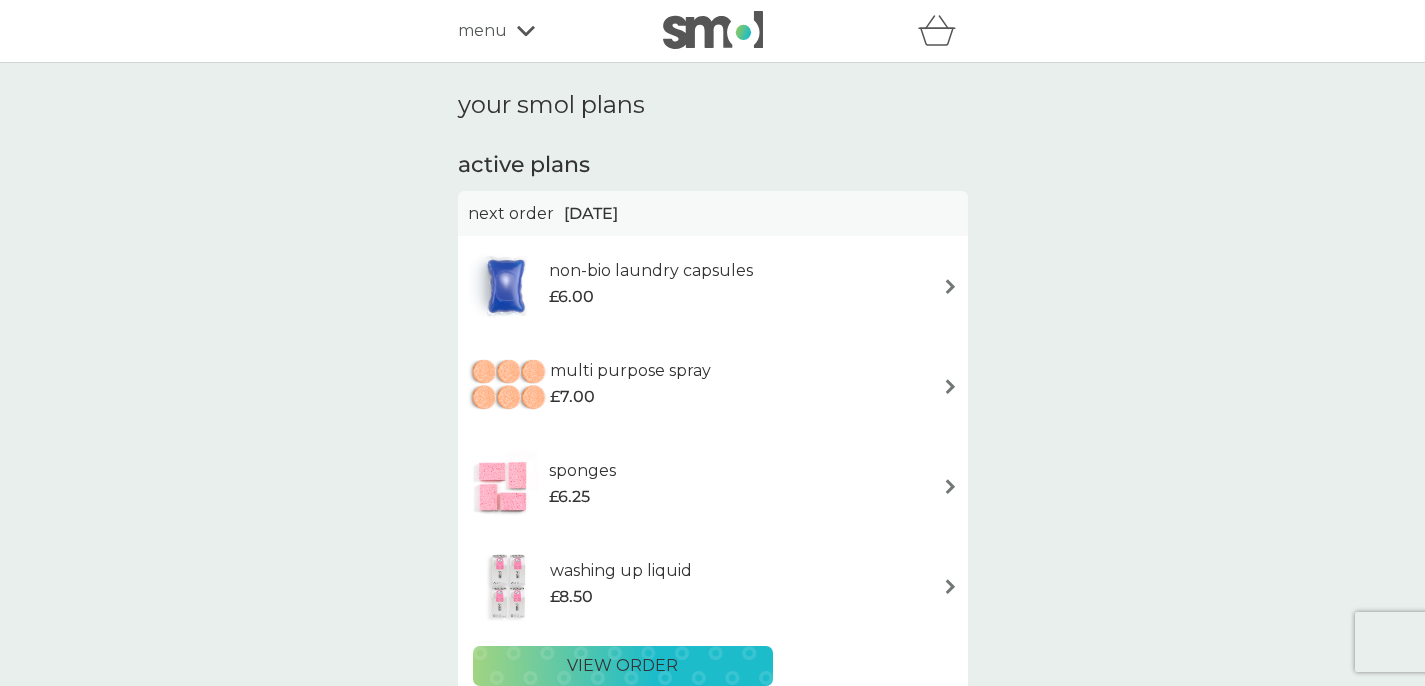 click at bounding box center (950, 286) 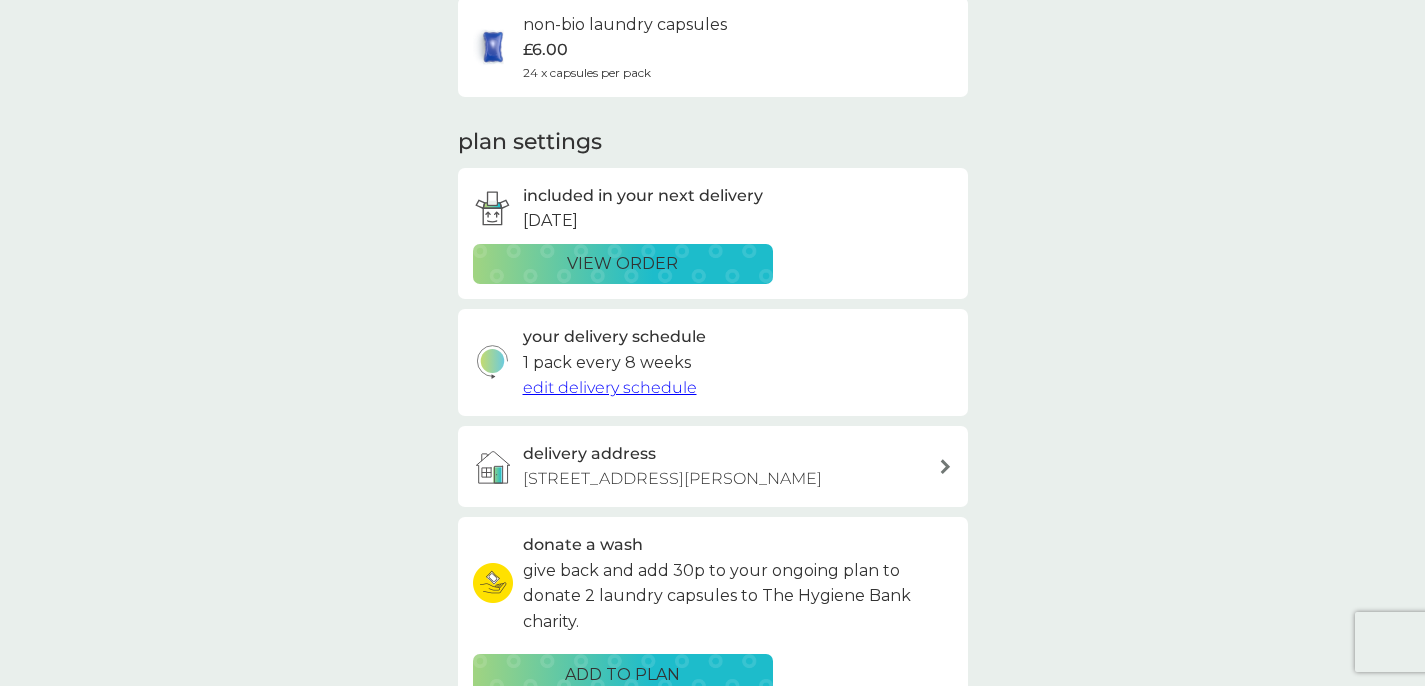 scroll, scrollTop: 172, scrollLeft: 0, axis: vertical 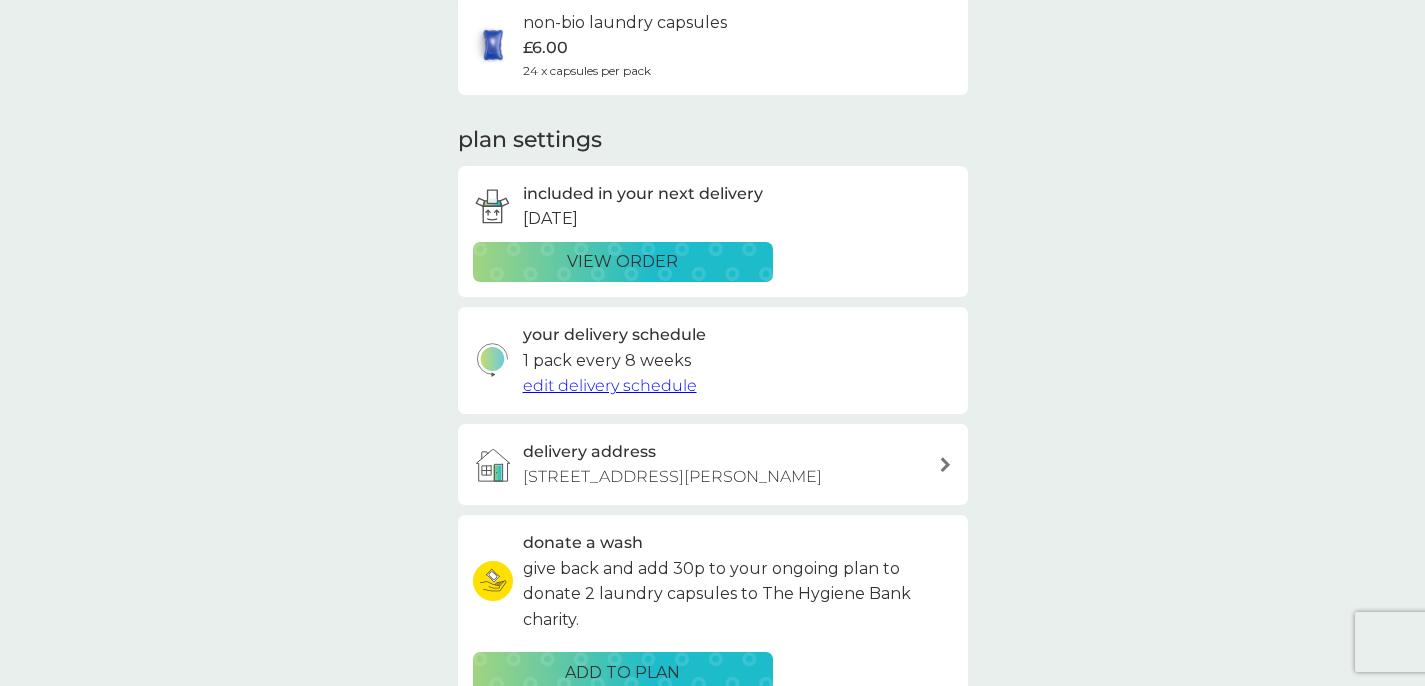 click on "edit delivery schedule" at bounding box center (610, 385) 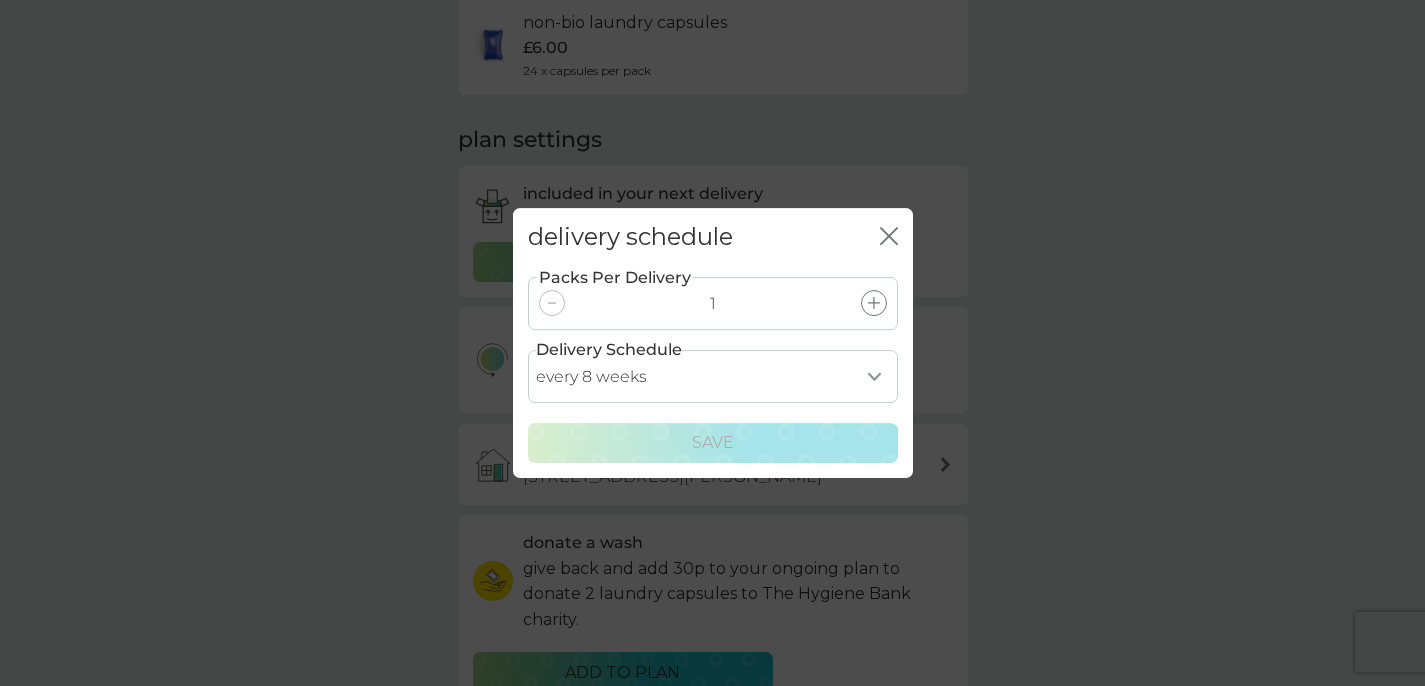 click on "every 1 week every 2 weeks every 3 weeks every 4 weeks every 5 weeks every 6 weeks every 7 weeks every 8 weeks every 9 weeks every 10 weeks every 11 weeks every 12 weeks every 13 weeks every 14 weeks every 15 weeks every 16 weeks every 17 weeks" at bounding box center [713, 376] 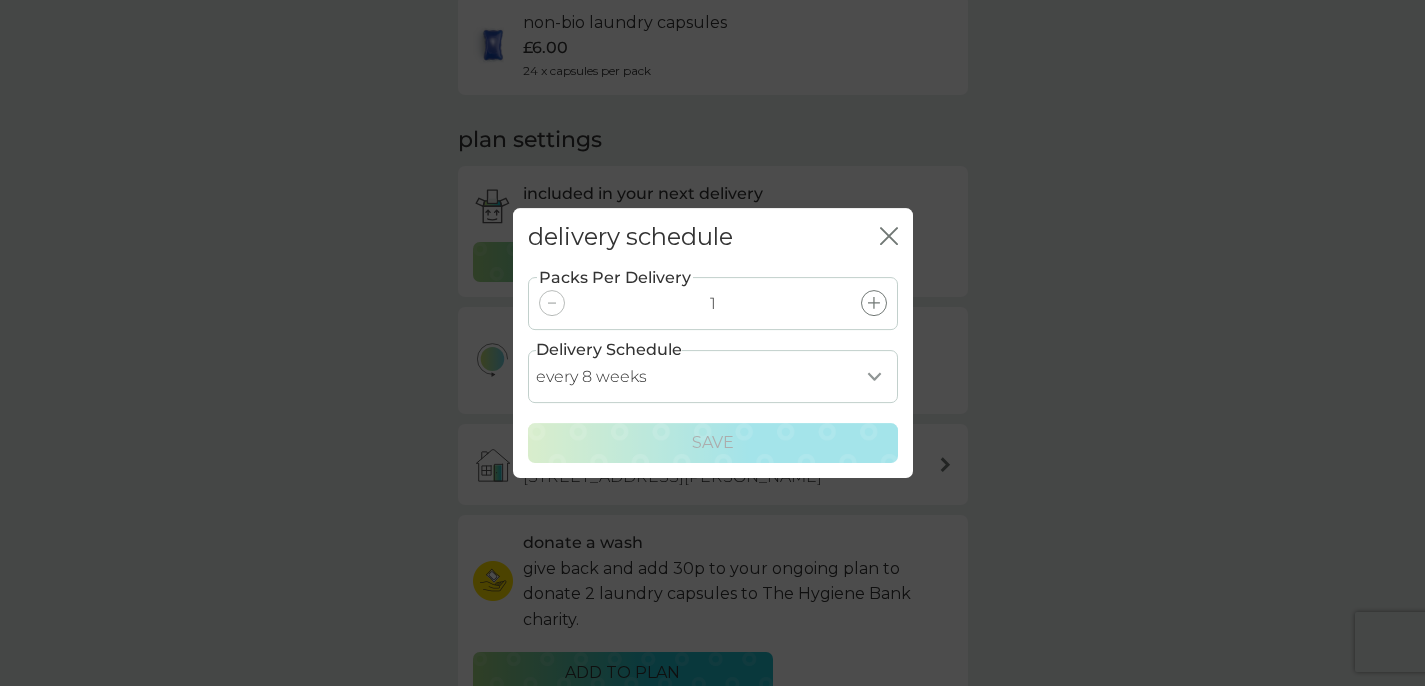 select on "70" 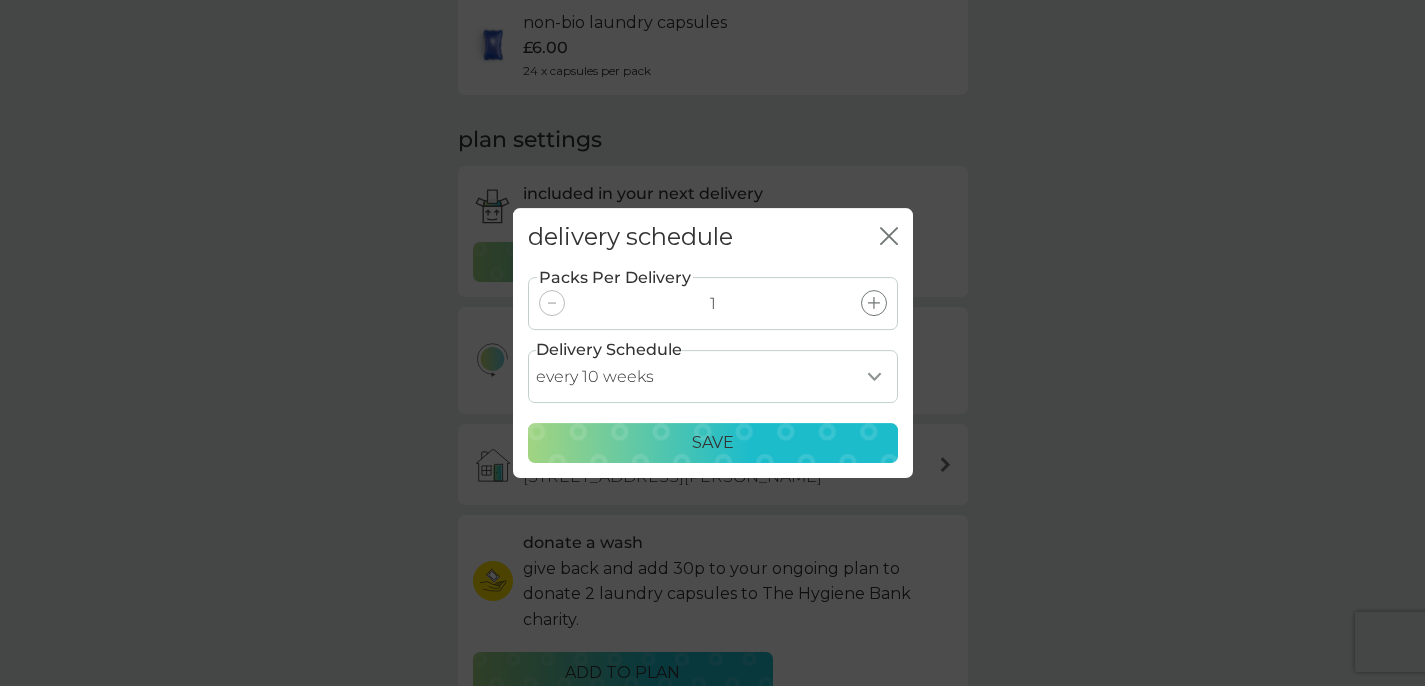 click on "Save" at bounding box center [713, 443] 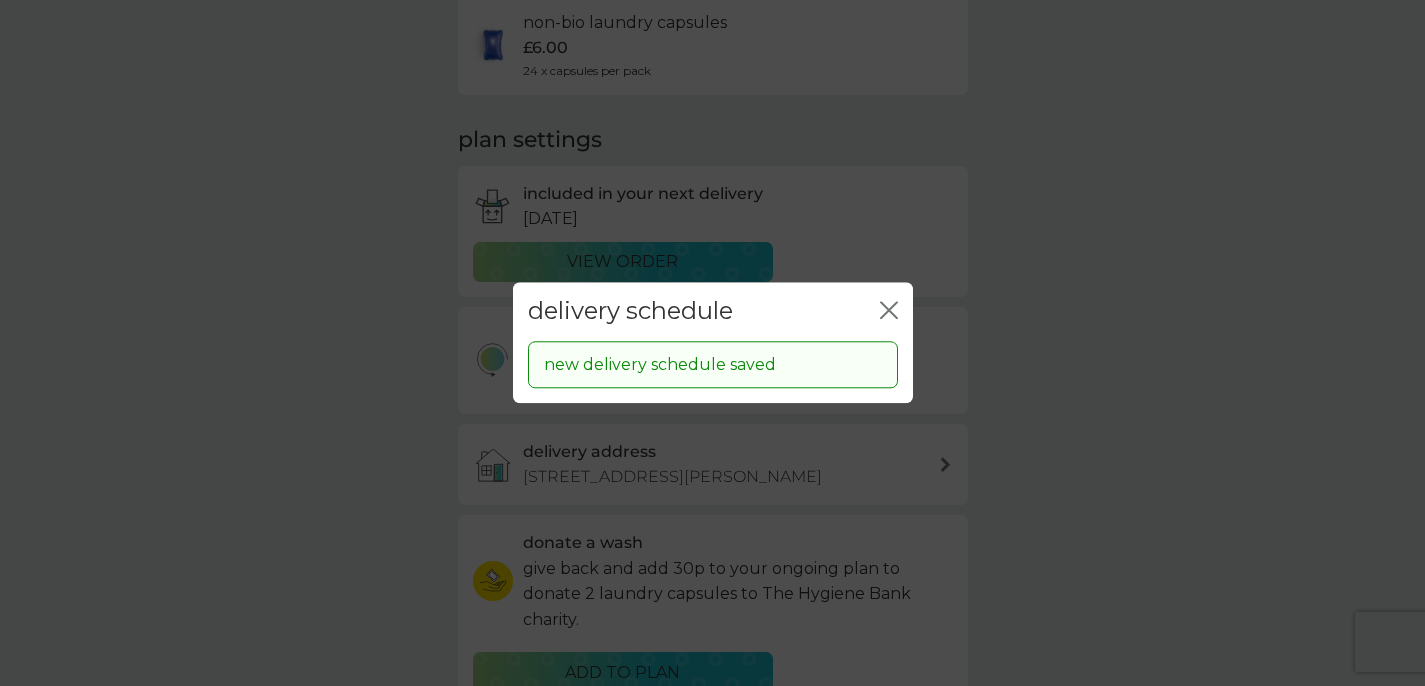 click 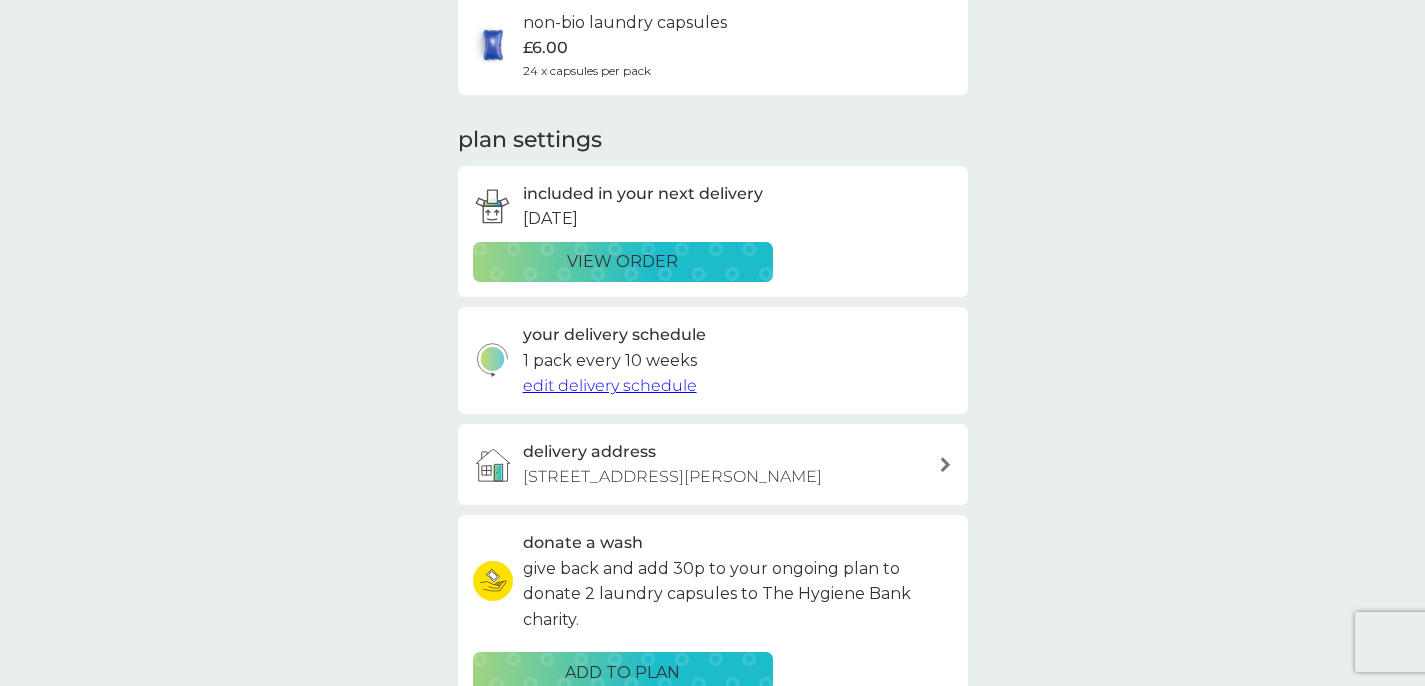 scroll, scrollTop: 0, scrollLeft: 0, axis: both 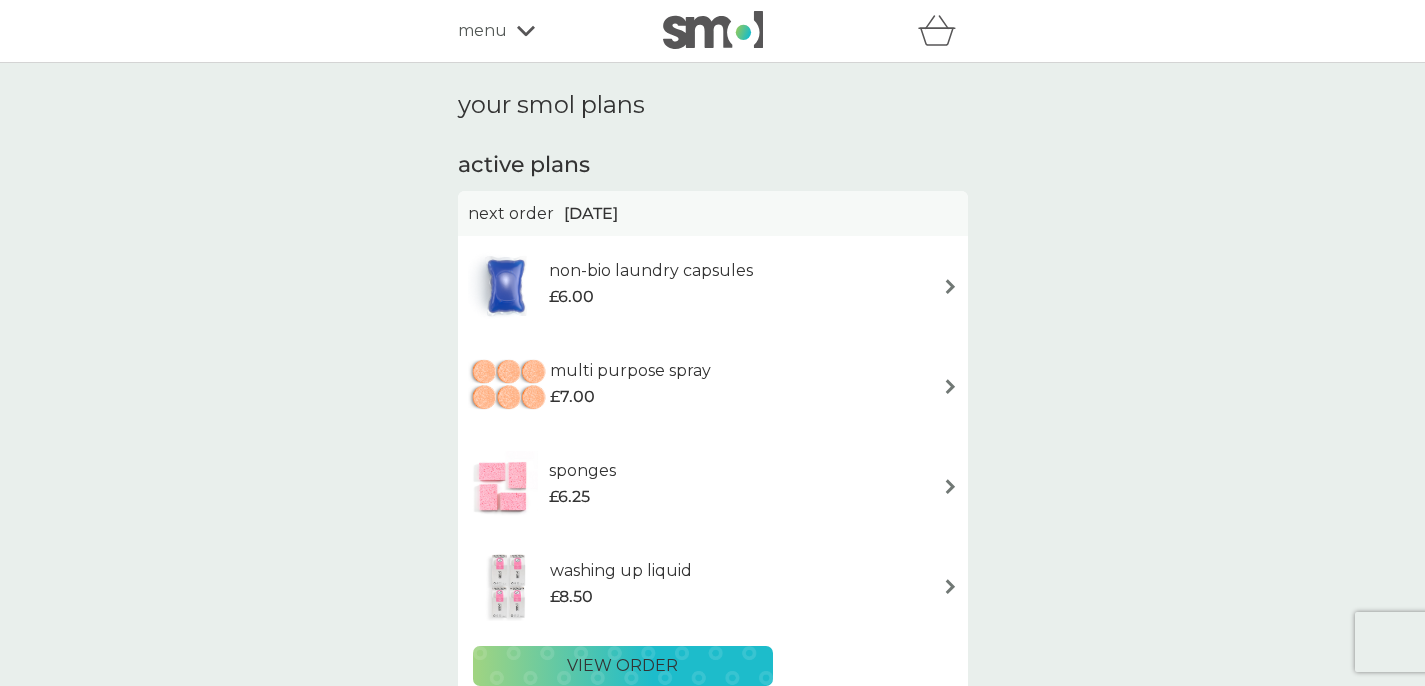 click on "multi purpose spray £7.00" at bounding box center [713, 386] 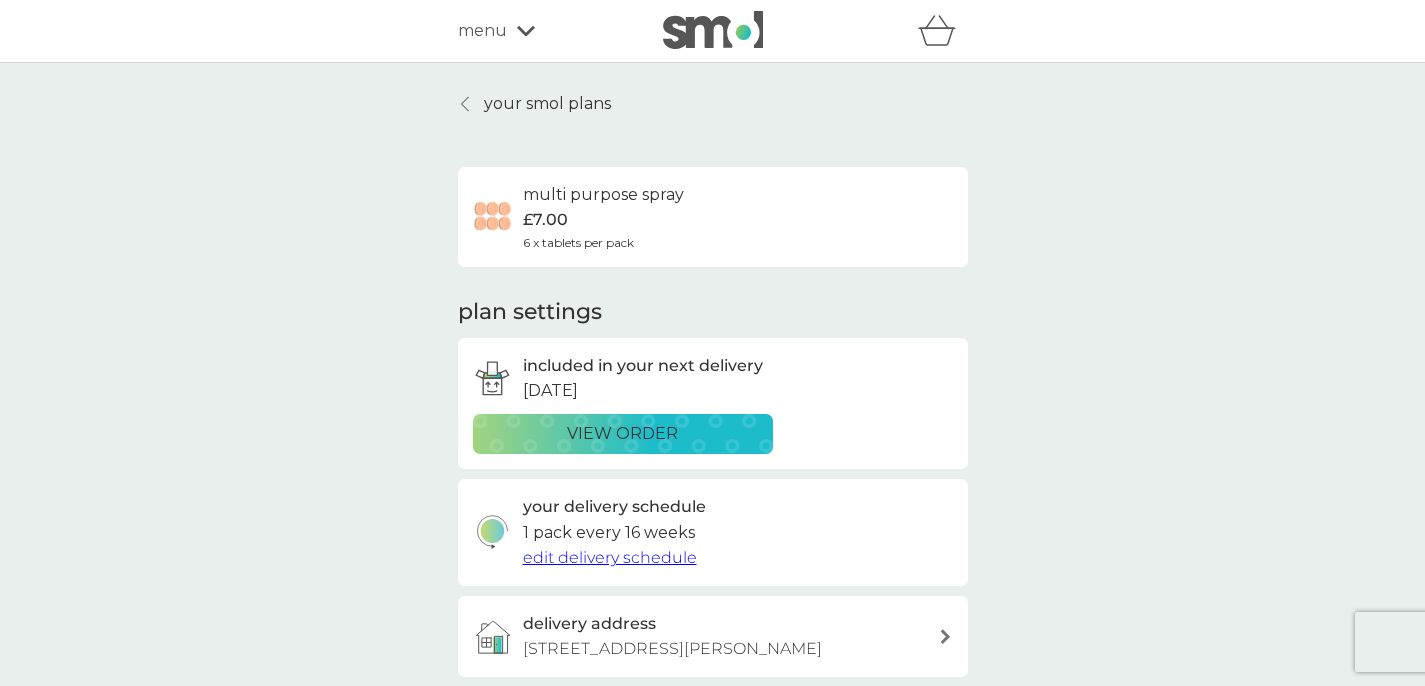 click on "view order" at bounding box center [623, 434] 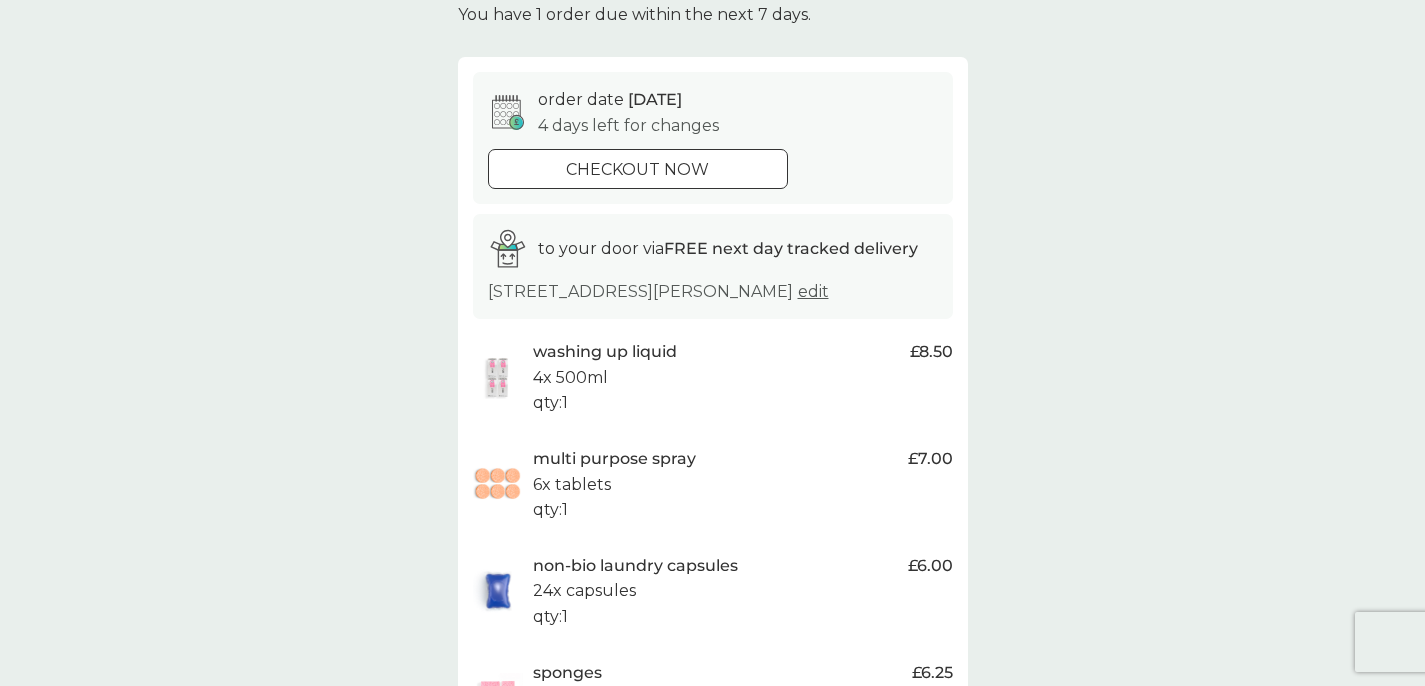 scroll, scrollTop: 0, scrollLeft: 0, axis: both 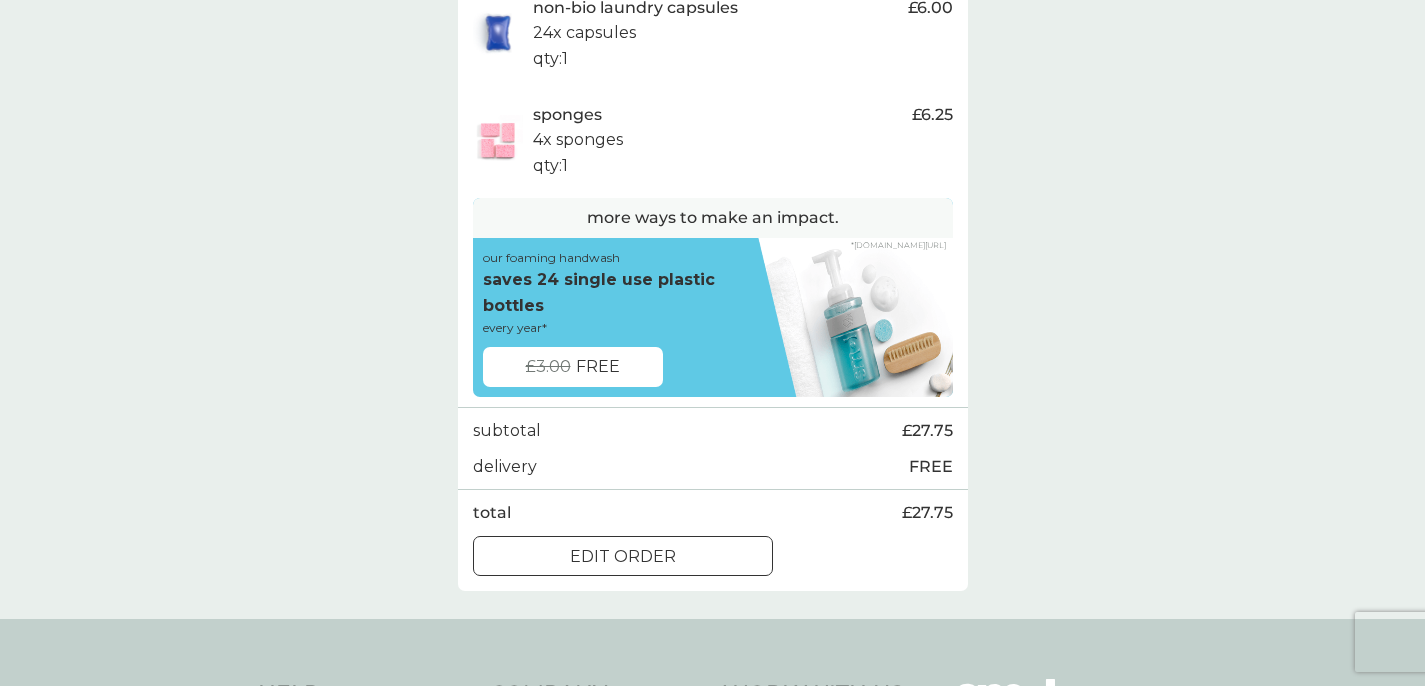 click on "edit order" at bounding box center (623, 557) 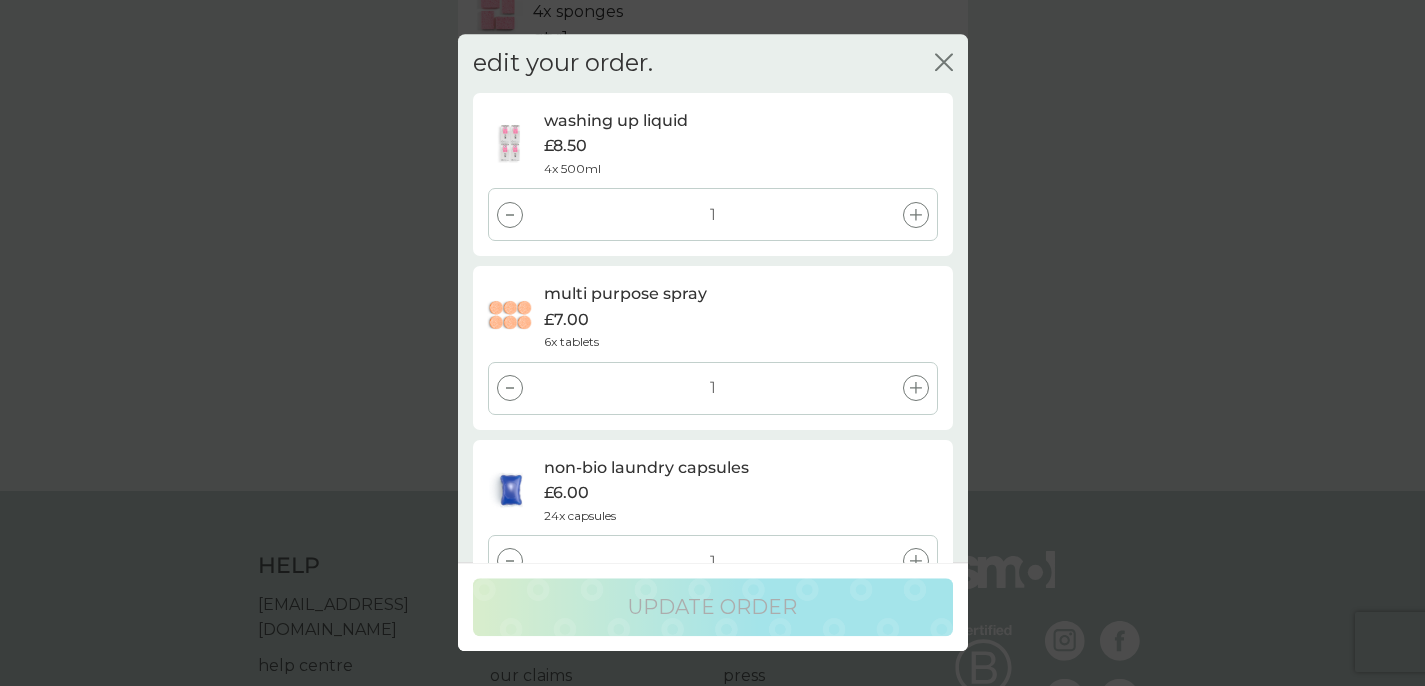 scroll, scrollTop: 815, scrollLeft: 0, axis: vertical 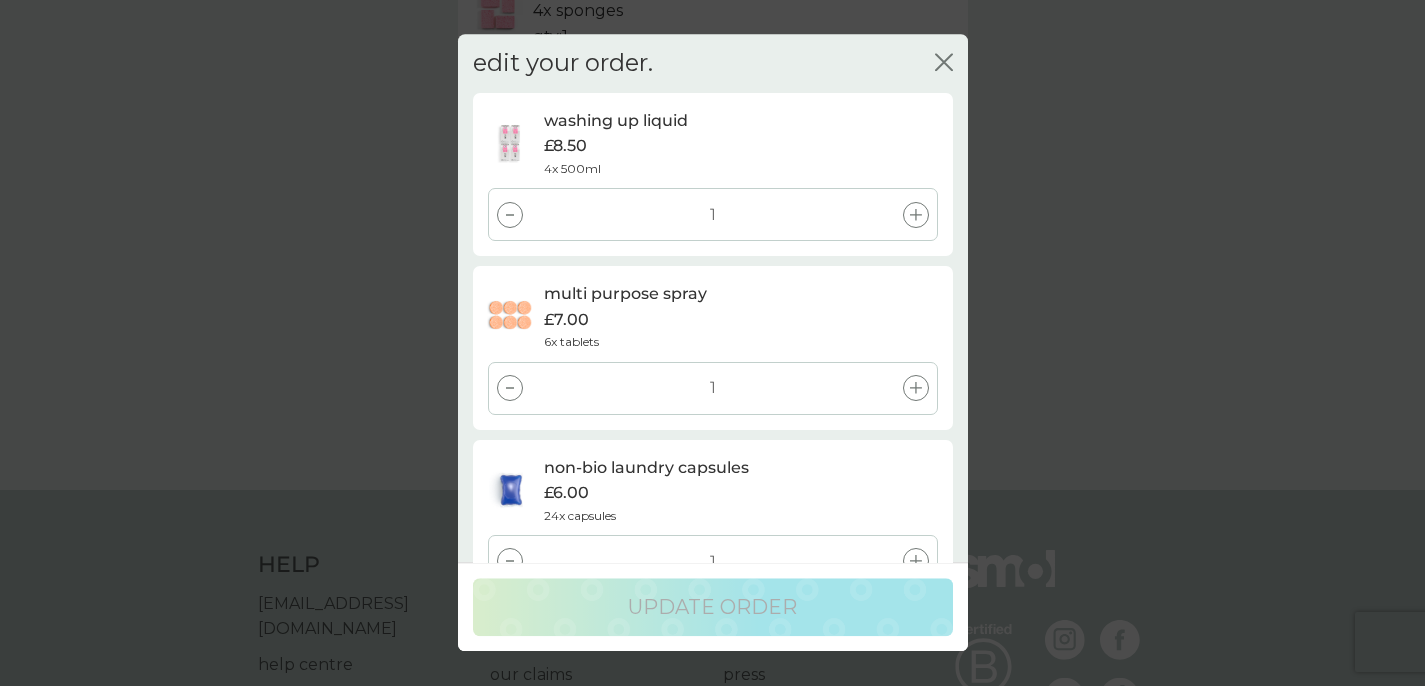 click at bounding box center [510, 215] 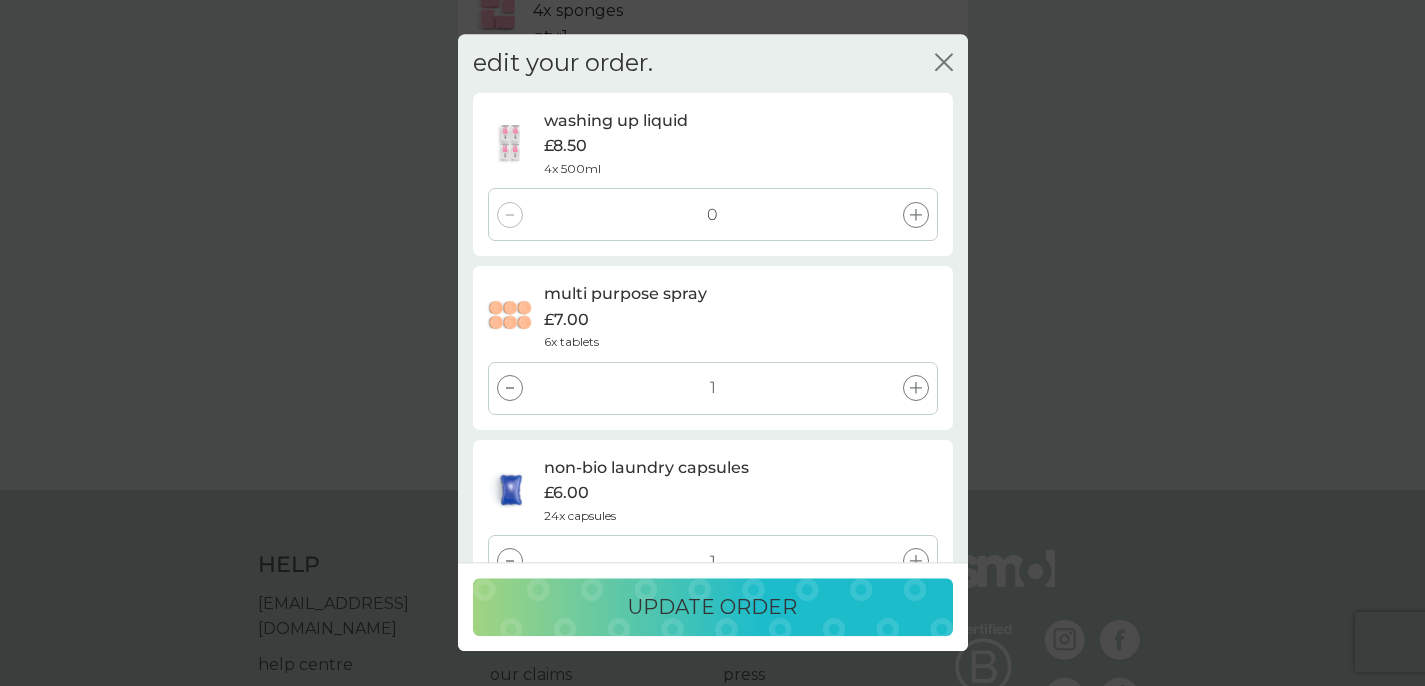click at bounding box center [510, 388] 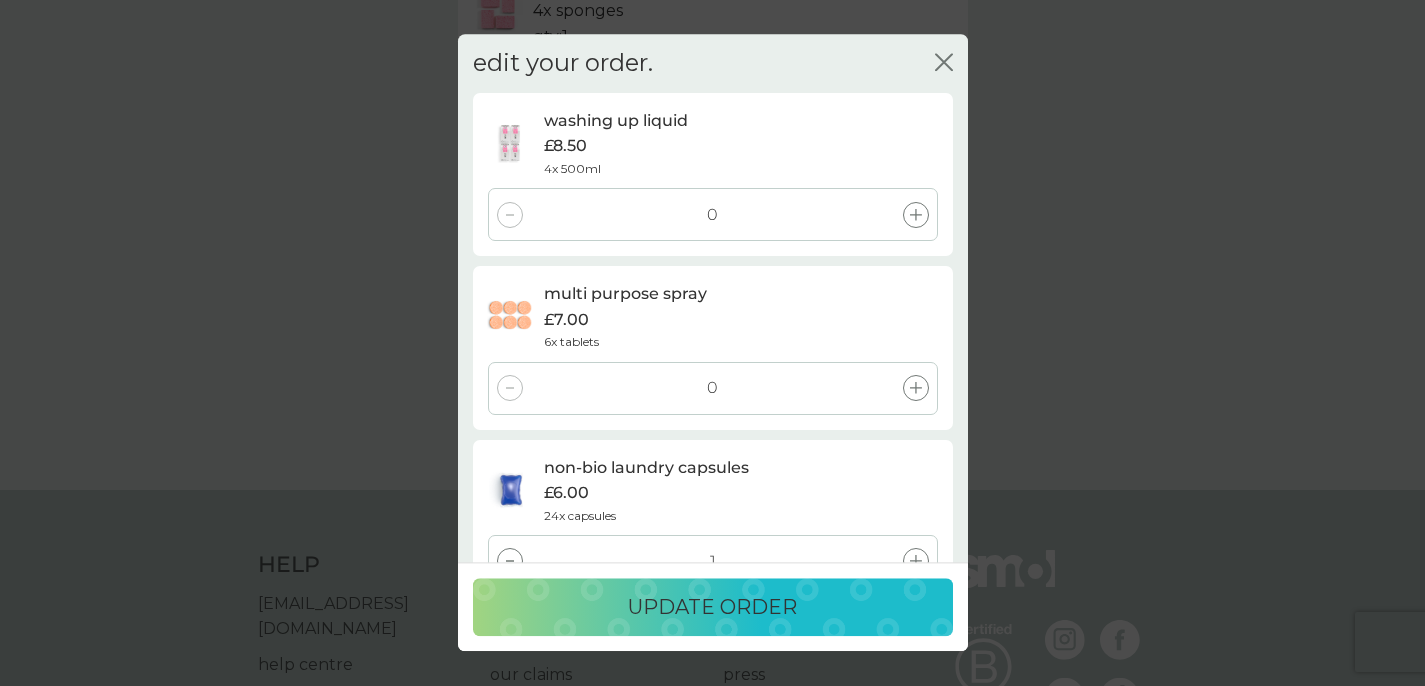 click at bounding box center [510, 562] 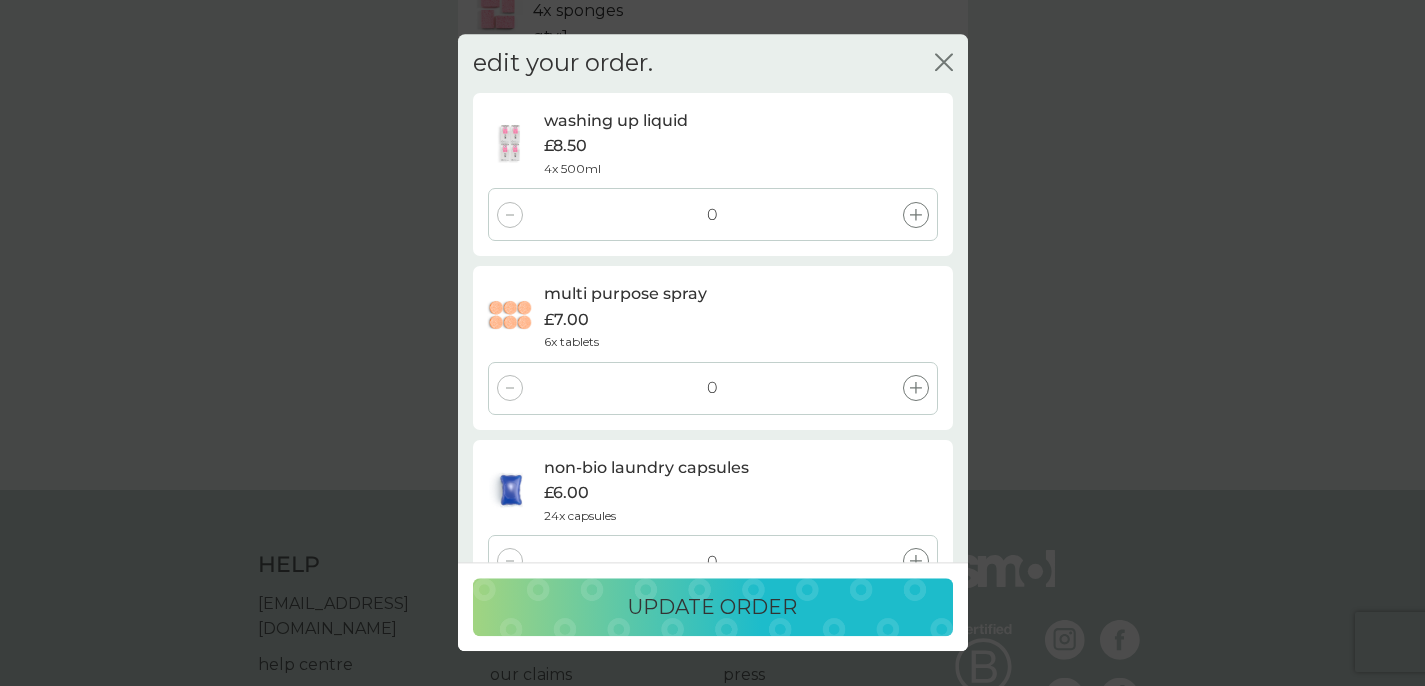 click on "update order" at bounding box center (712, 608) 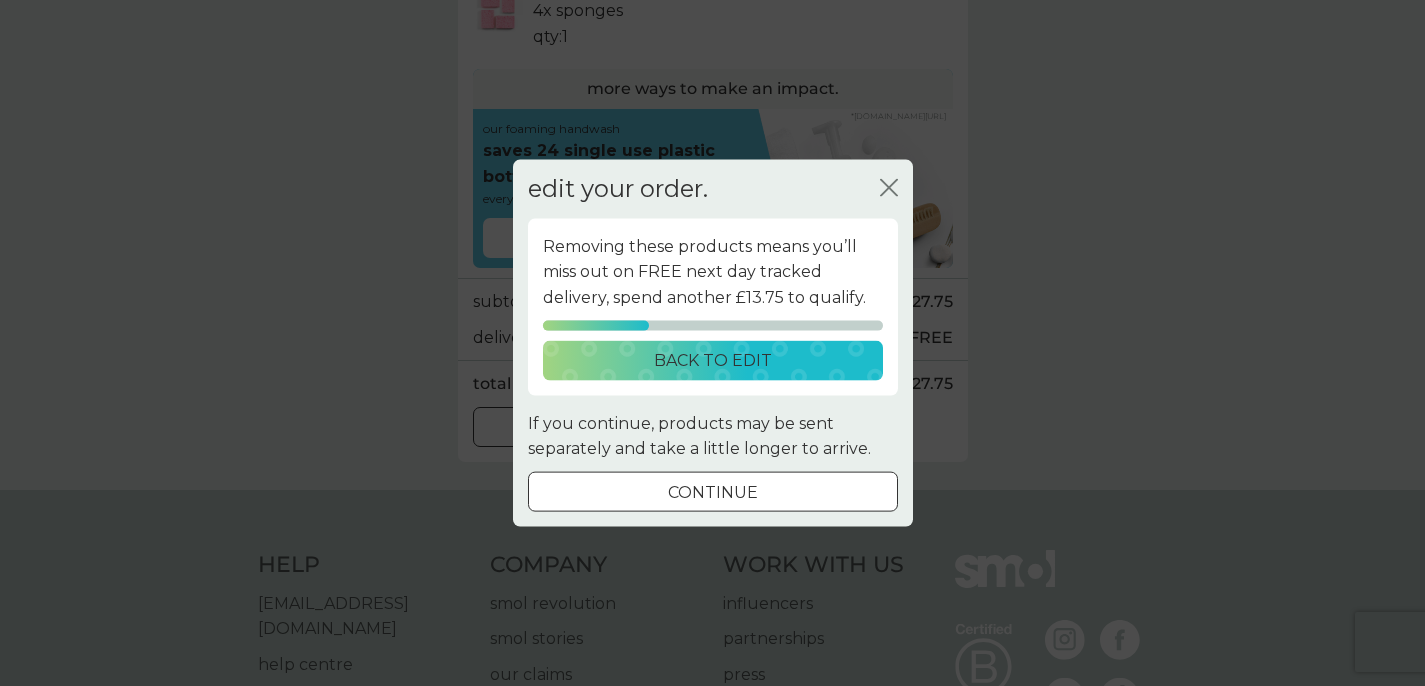 click on "back to edit" at bounding box center [713, 360] 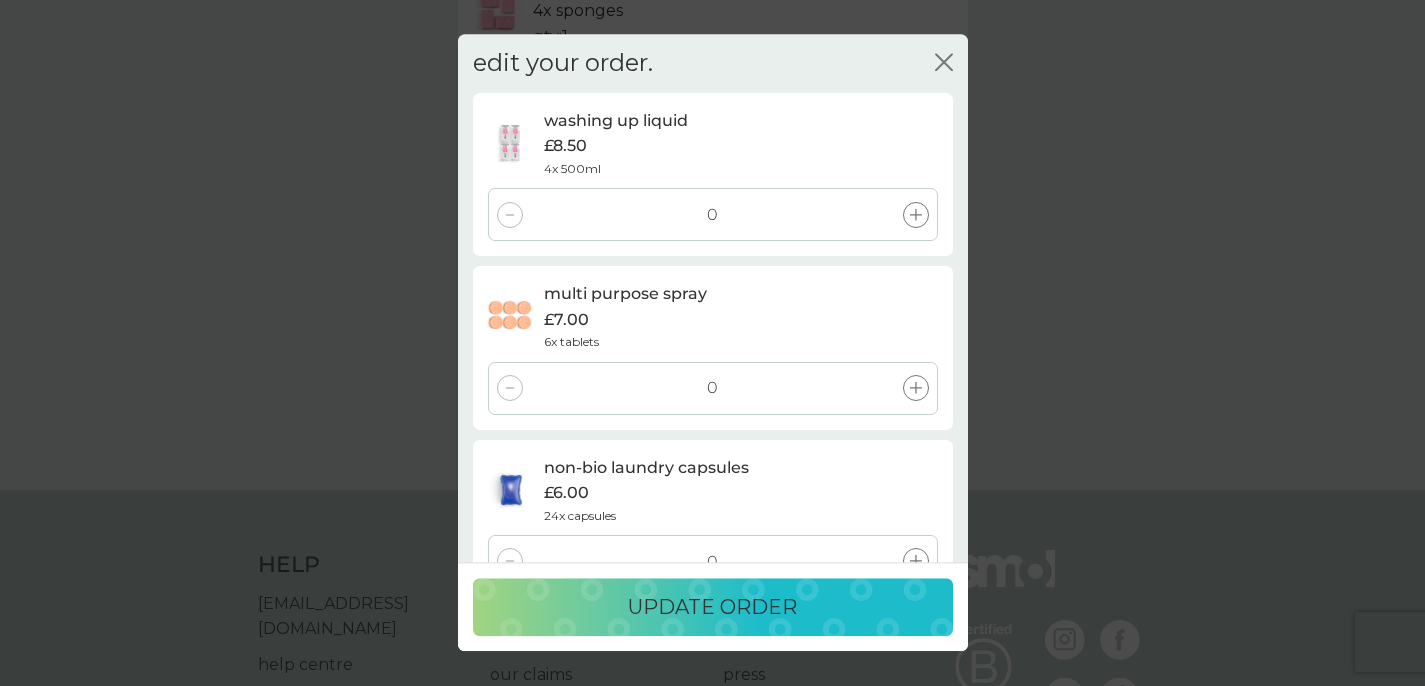 click on "non-bio laundry capsules £6.00 24x capsules" at bounding box center [740, 490] 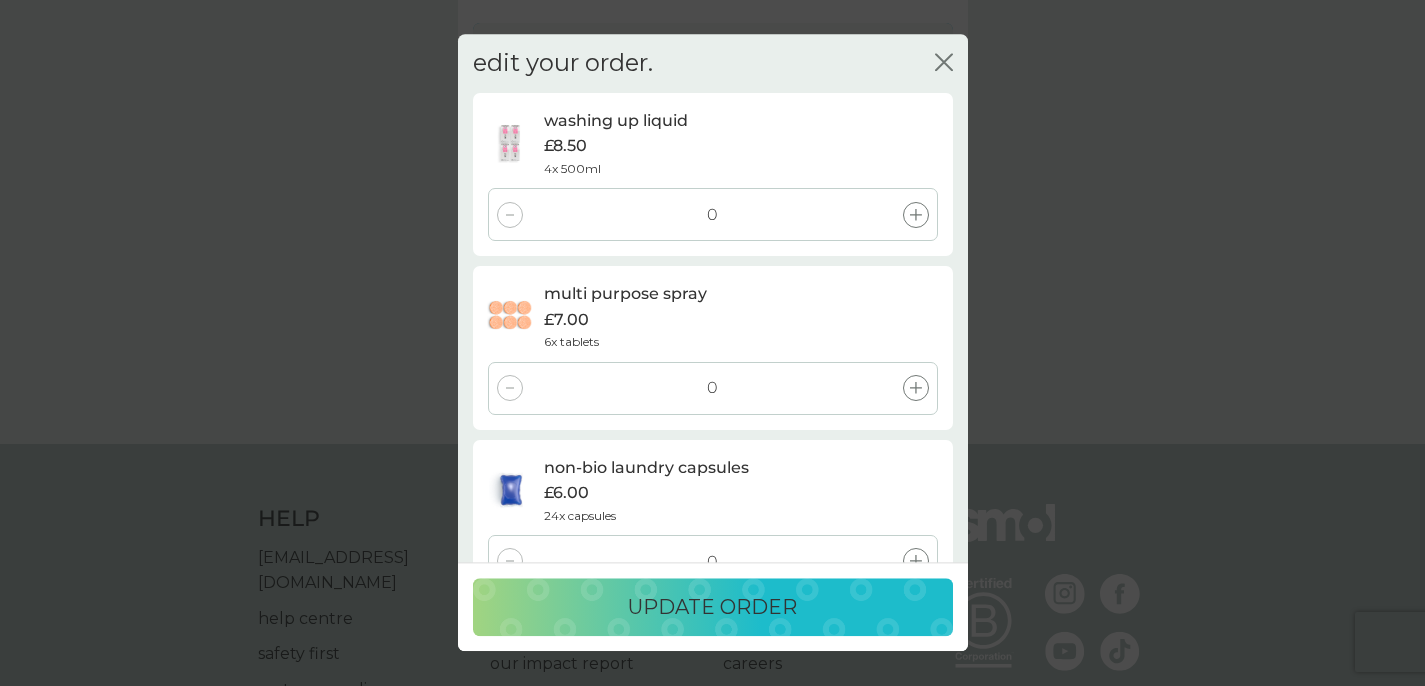 scroll, scrollTop: 895, scrollLeft: 0, axis: vertical 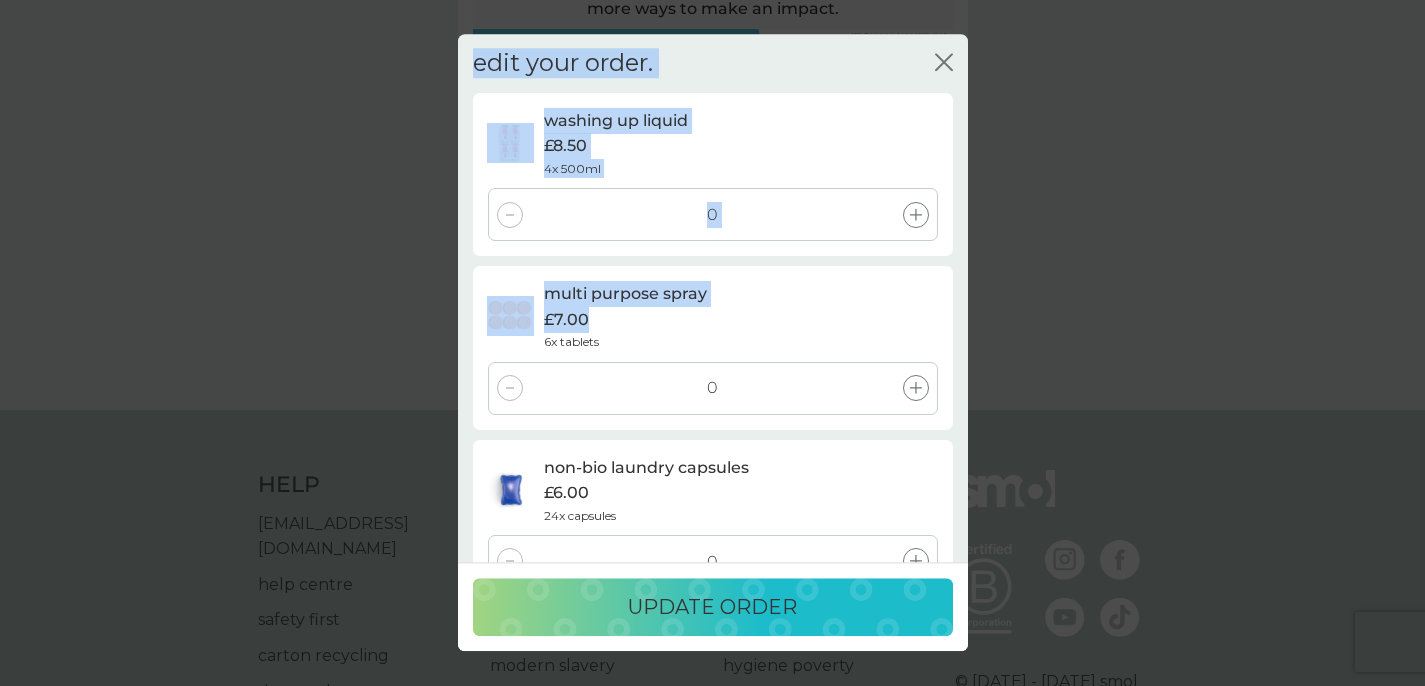 drag, startPoint x: 952, startPoint y: 353, endPoint x: 972, endPoint y: 128, distance: 225.88715 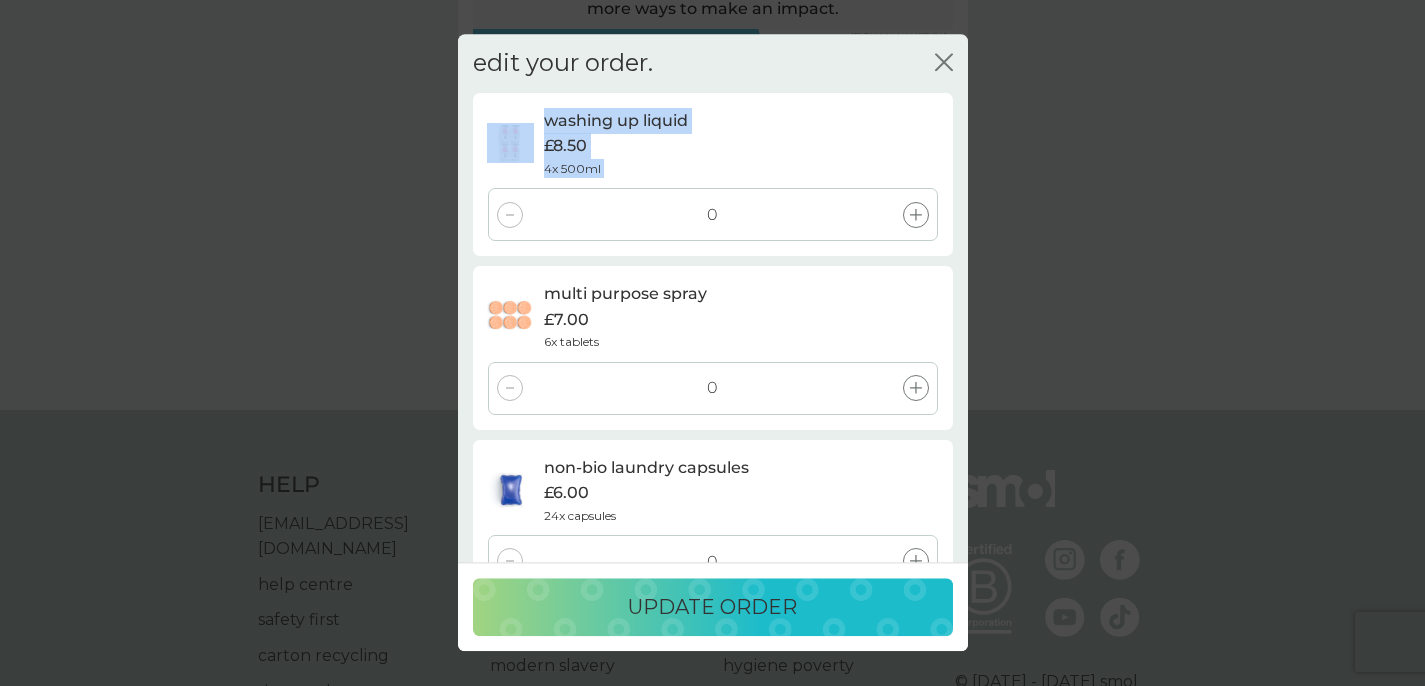 drag, startPoint x: 460, startPoint y: 114, endPoint x: 488, endPoint y: 220, distance: 109.63576 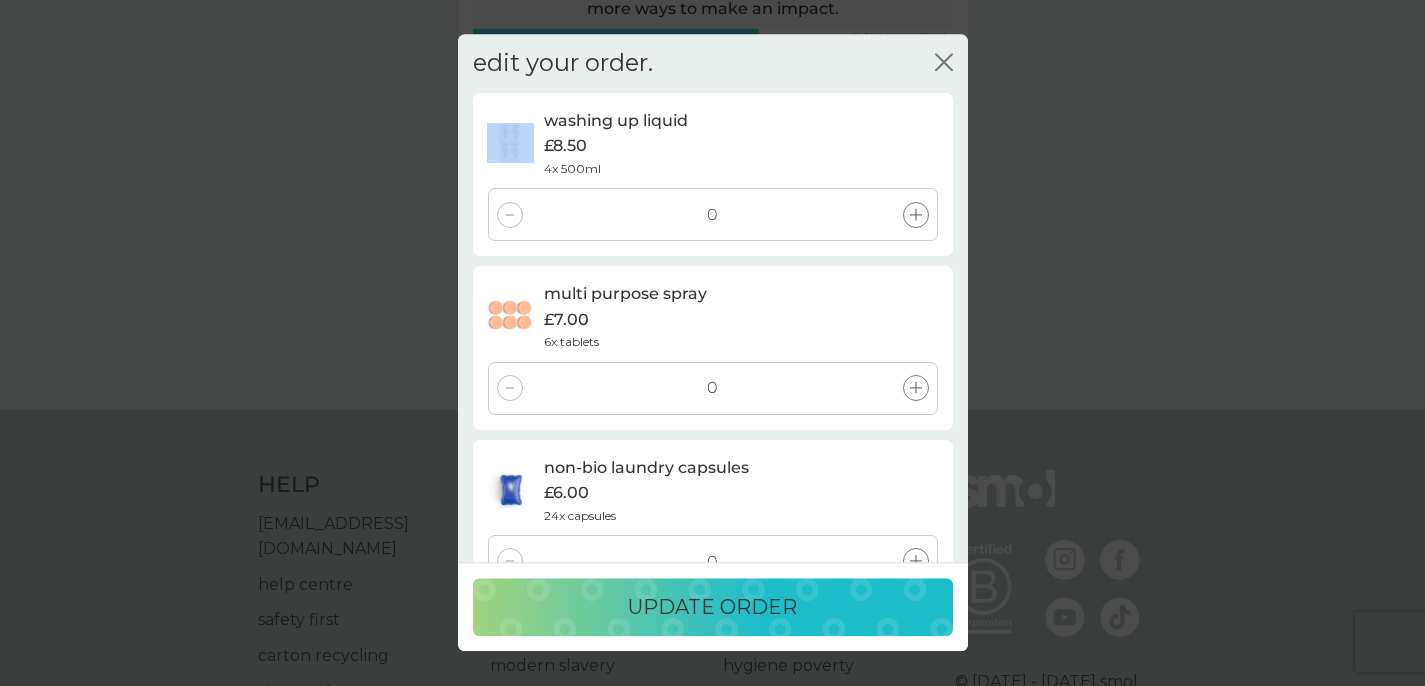 drag, startPoint x: 731, startPoint y: 67, endPoint x: 859, endPoint y: 44, distance: 130.04999 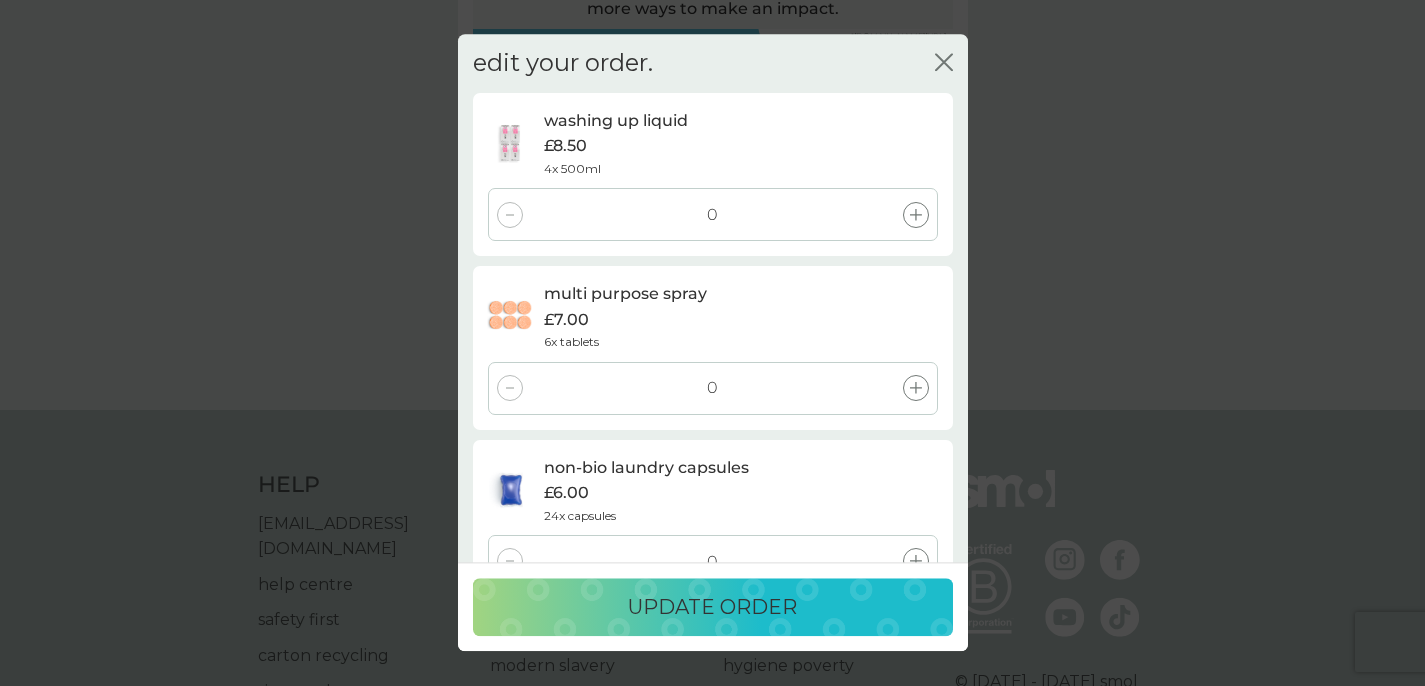 click on "edit your order. close" at bounding box center [713, 63] 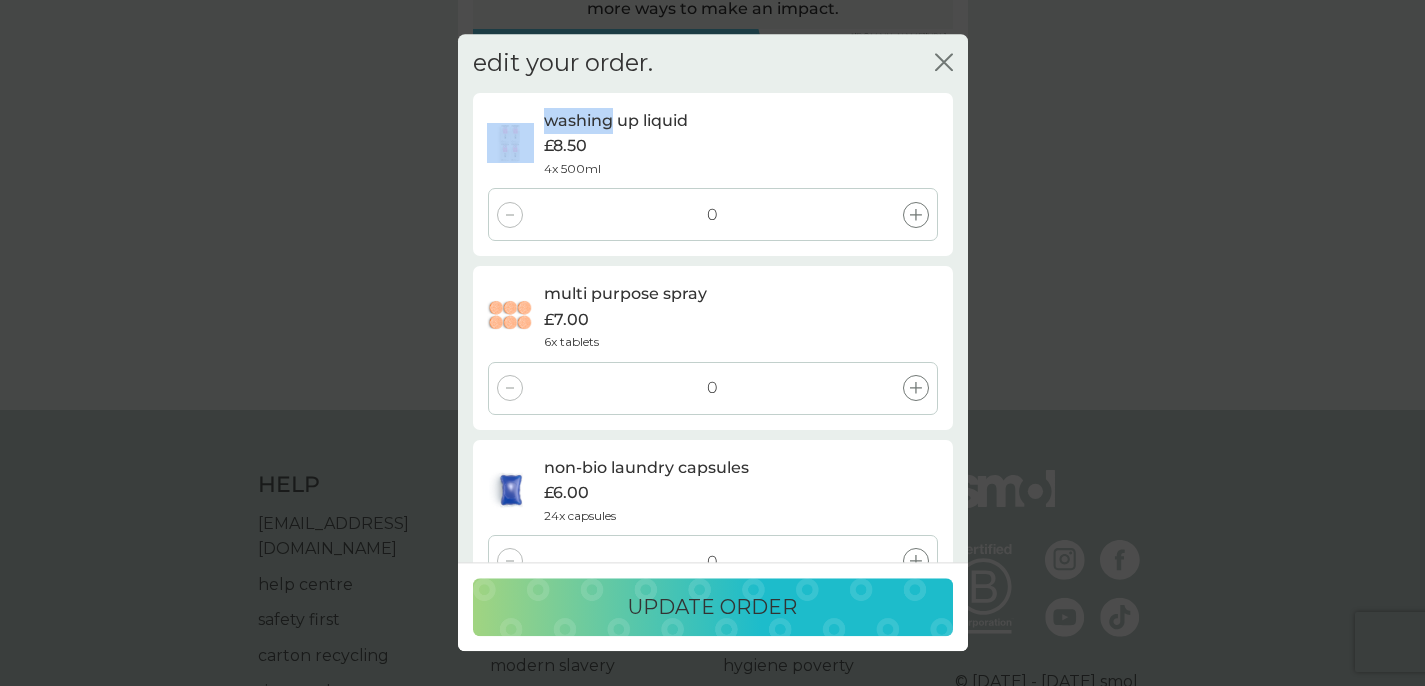 click on "edit your order. close" at bounding box center [713, 63] 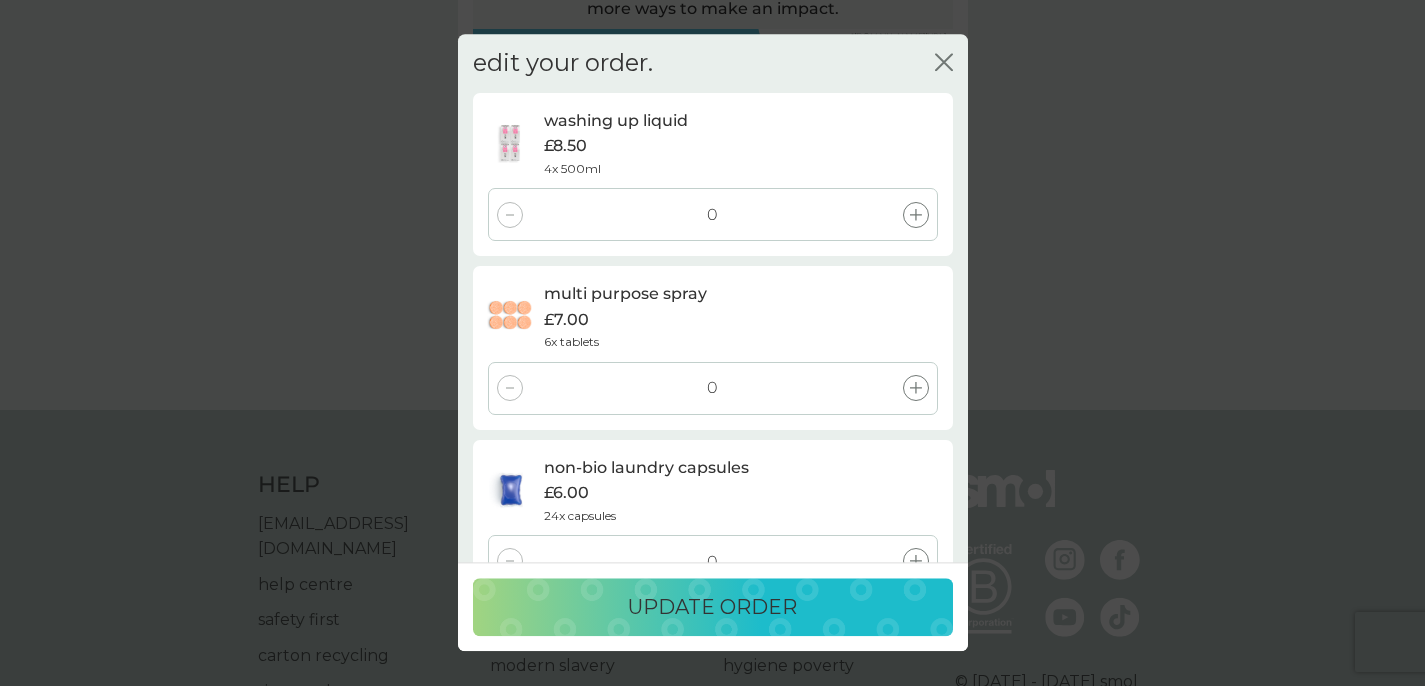 click on "non-bio laundry capsules £6.00 24x capsules" at bounding box center [740, 490] 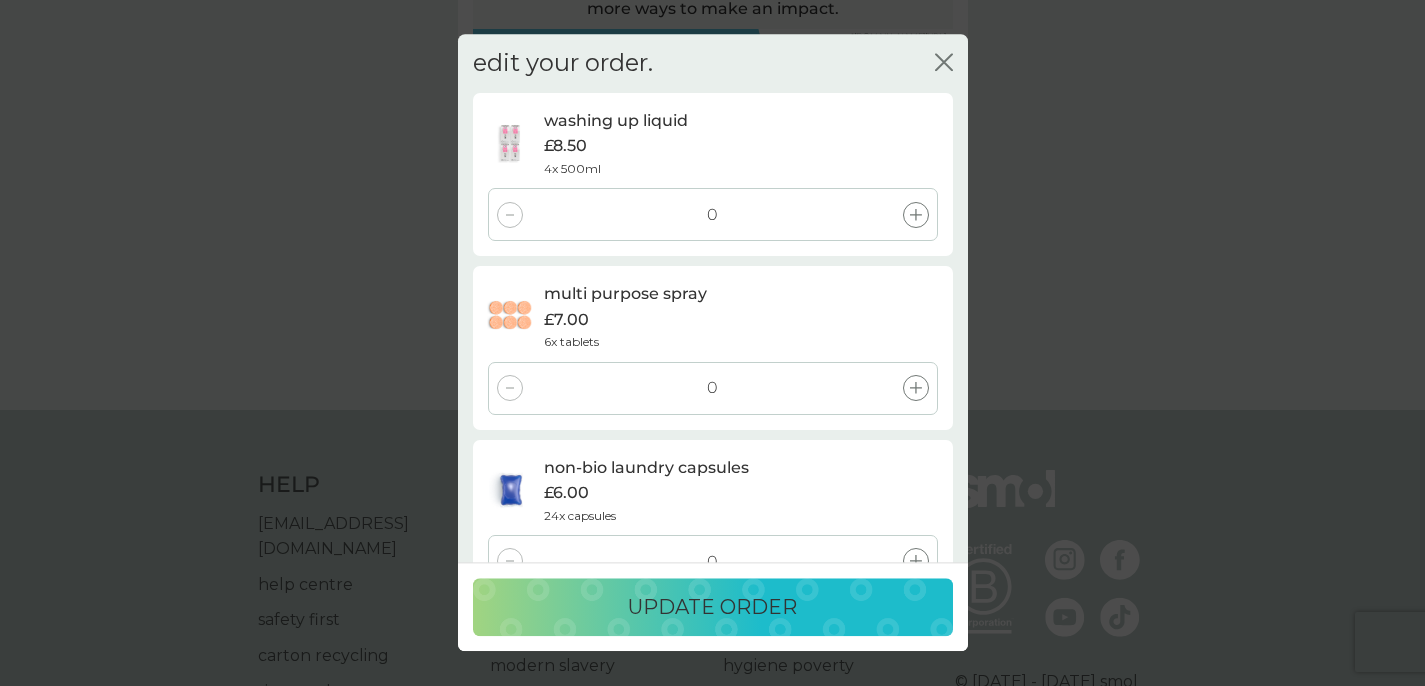 click on "update order" at bounding box center [713, 607] 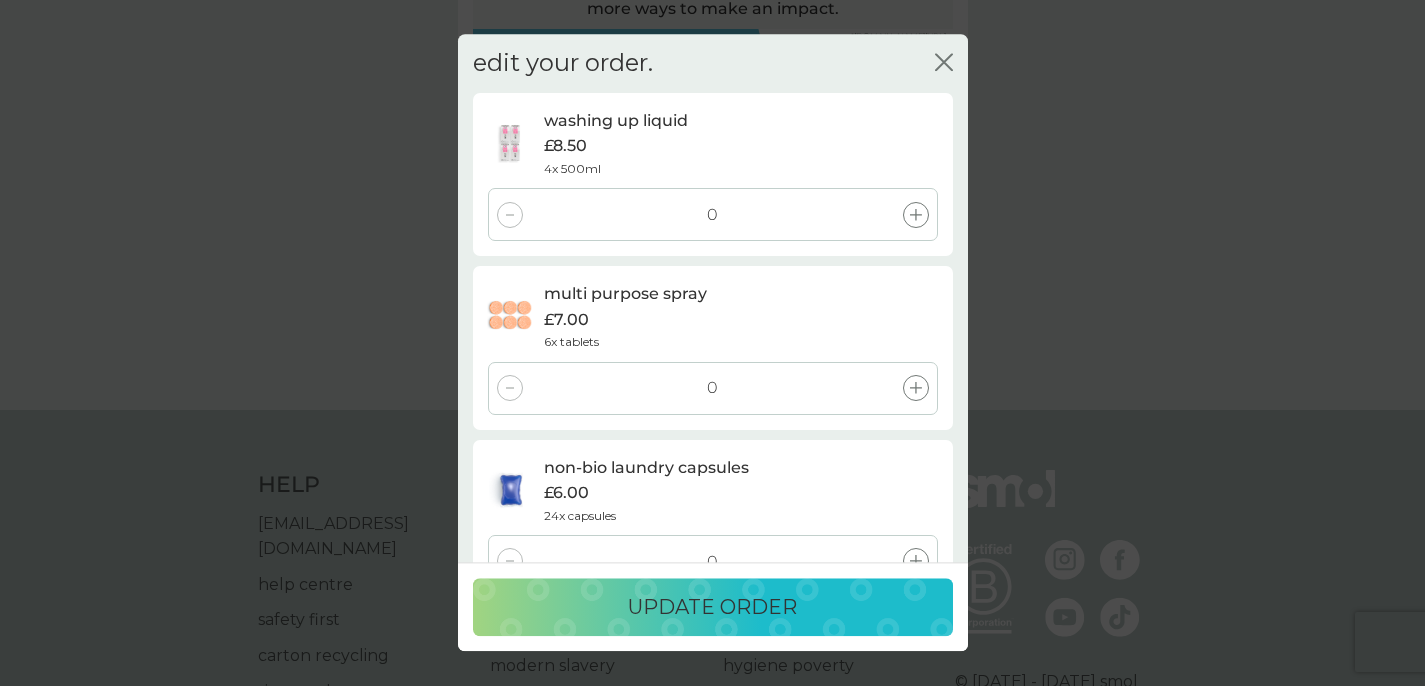 click on "update order" at bounding box center [712, 608] 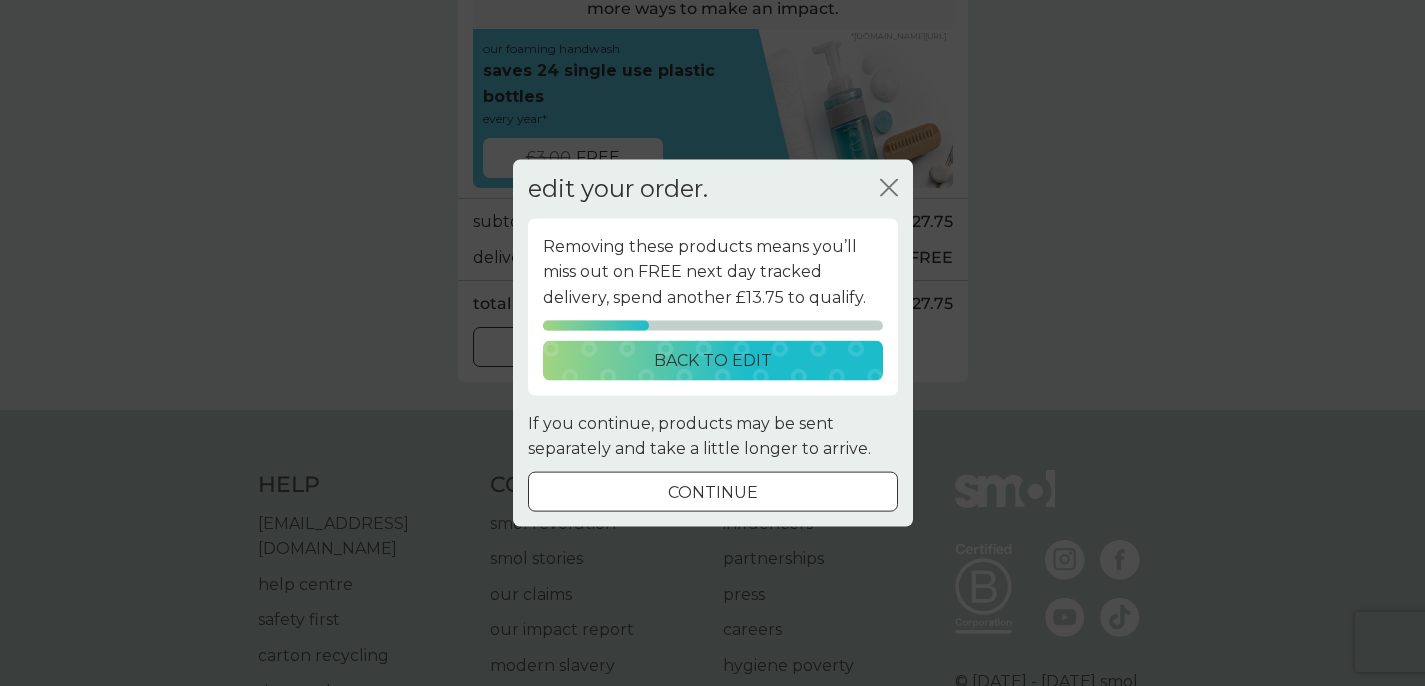 click on "continue" at bounding box center (713, 492) 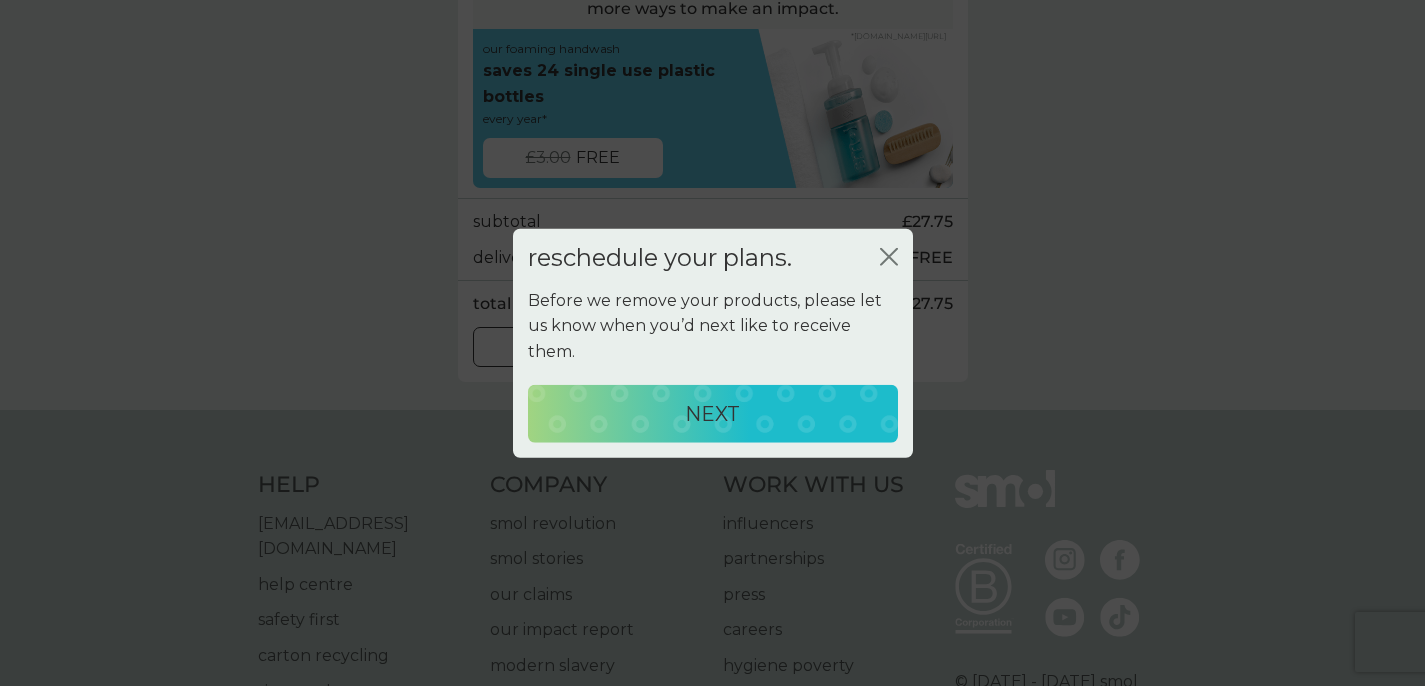 click on "NEXT" at bounding box center (712, 413) 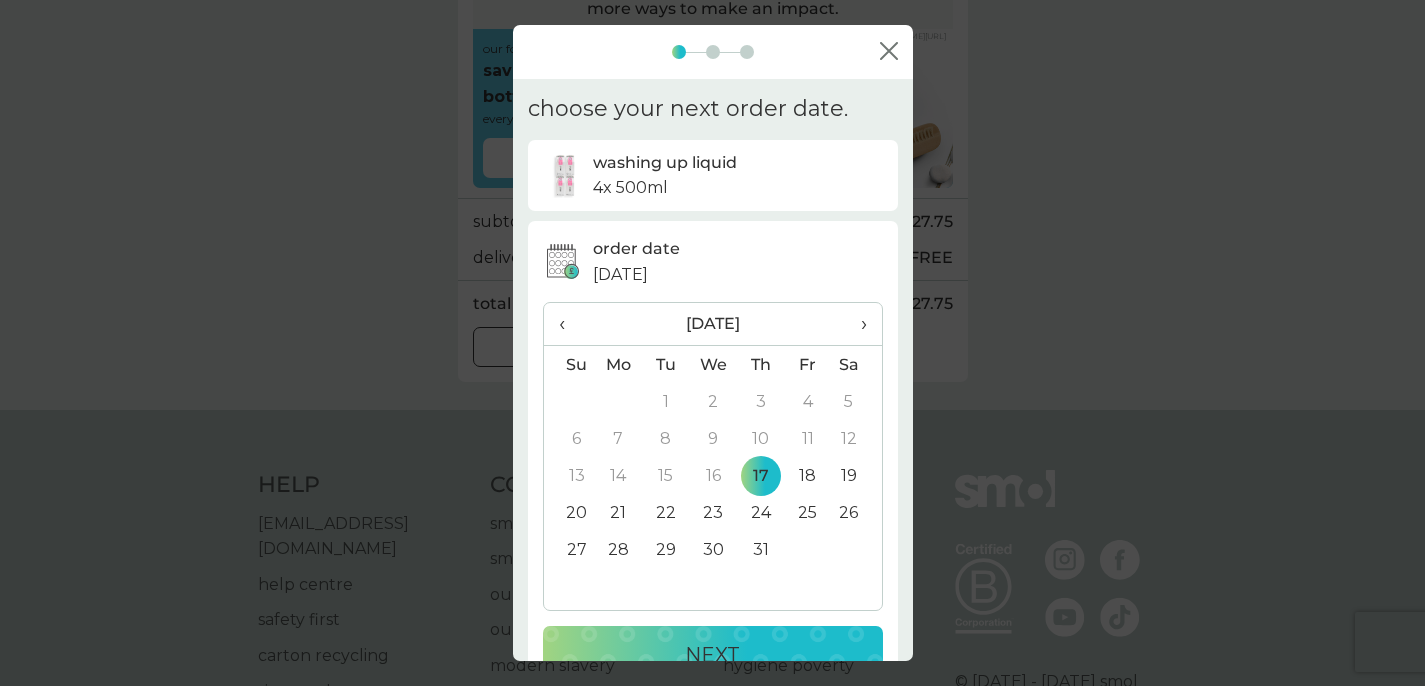 scroll, scrollTop: 53, scrollLeft: 0, axis: vertical 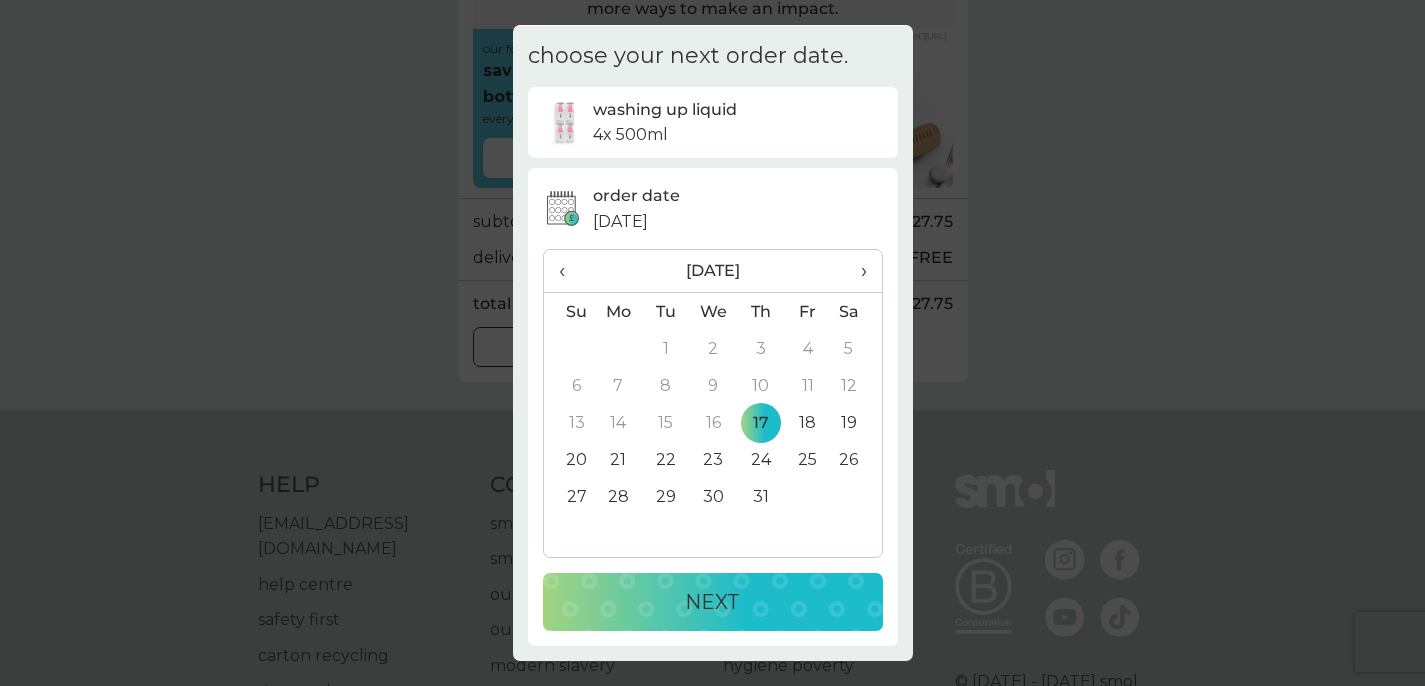 click on "›" at bounding box center (856, 271) 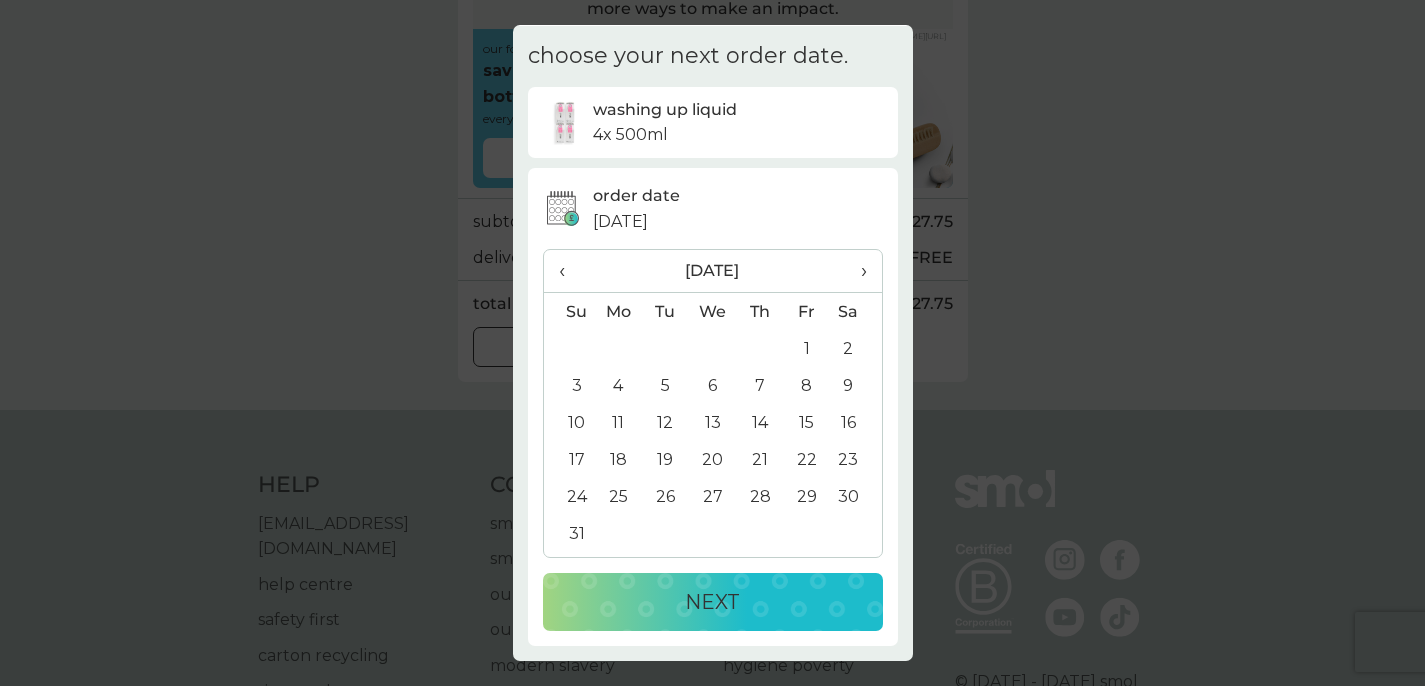 click on "11" at bounding box center [618, 422] 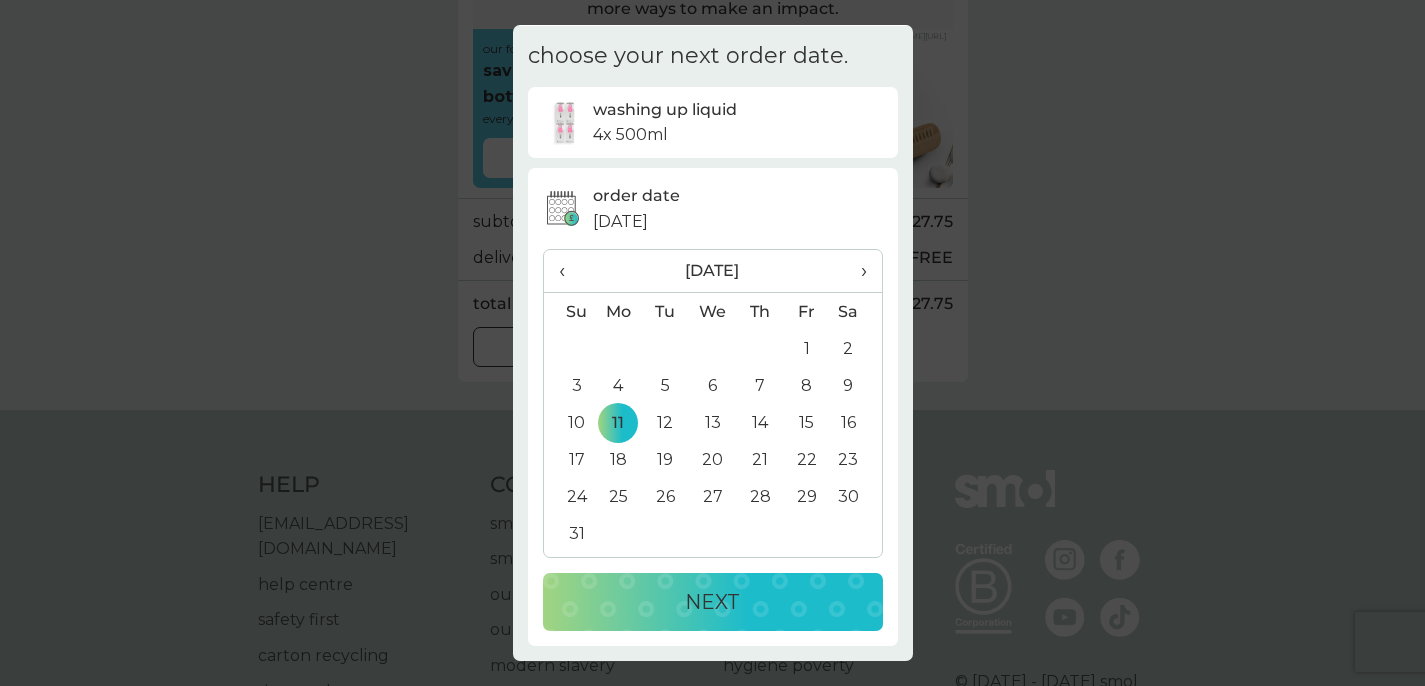 click on "NEXT" at bounding box center [712, 602] 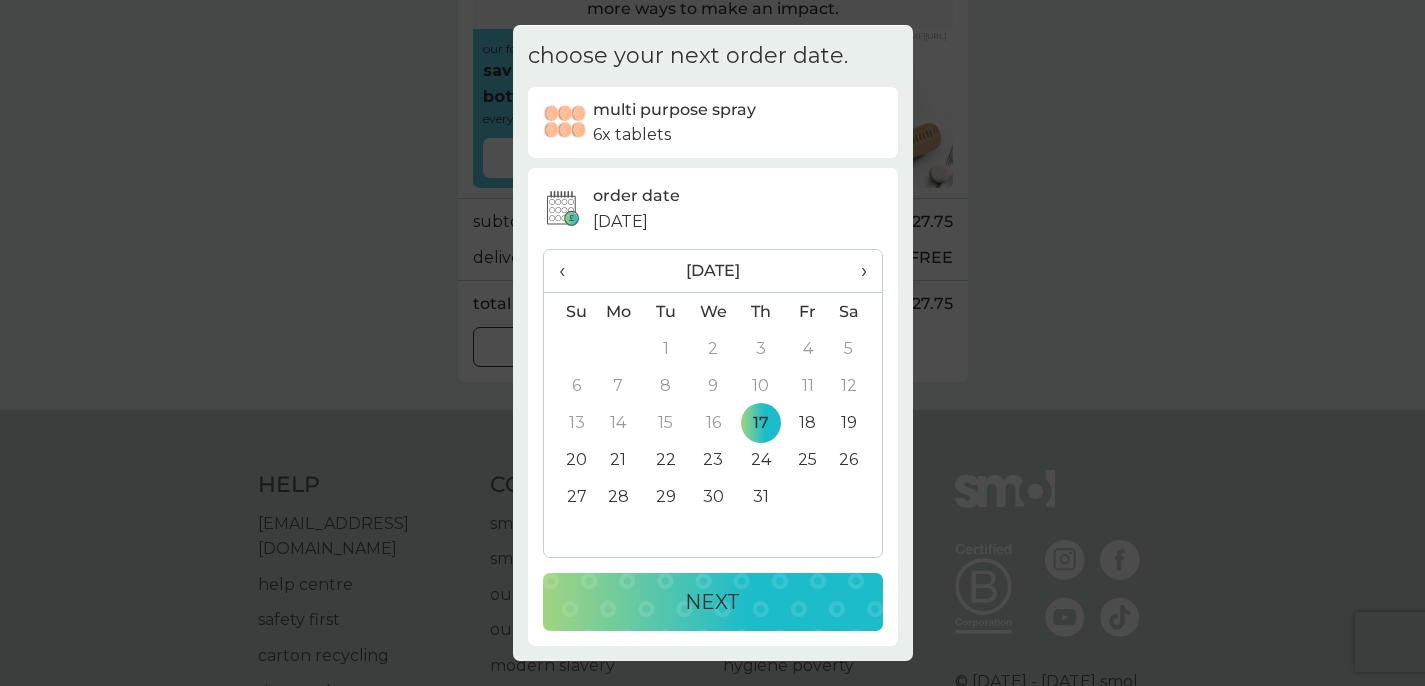 click on "›" at bounding box center (856, 271) 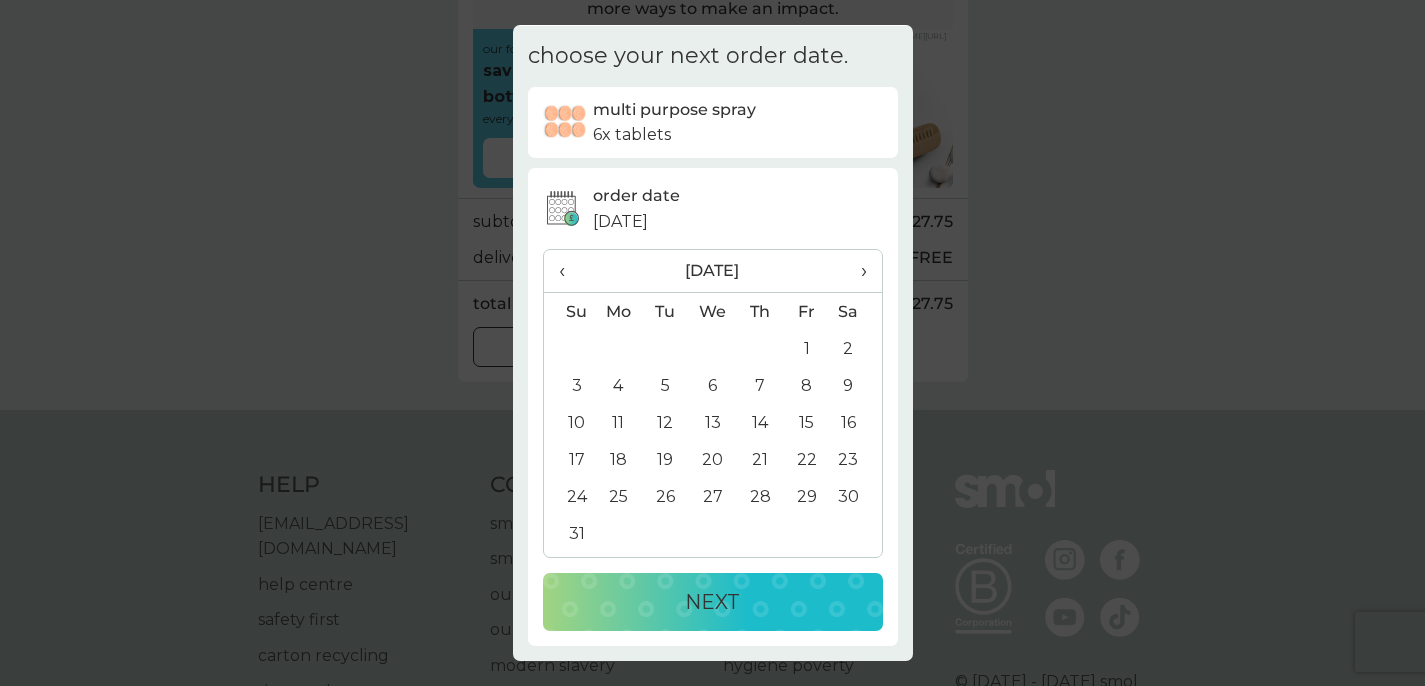 click on "11" at bounding box center [618, 422] 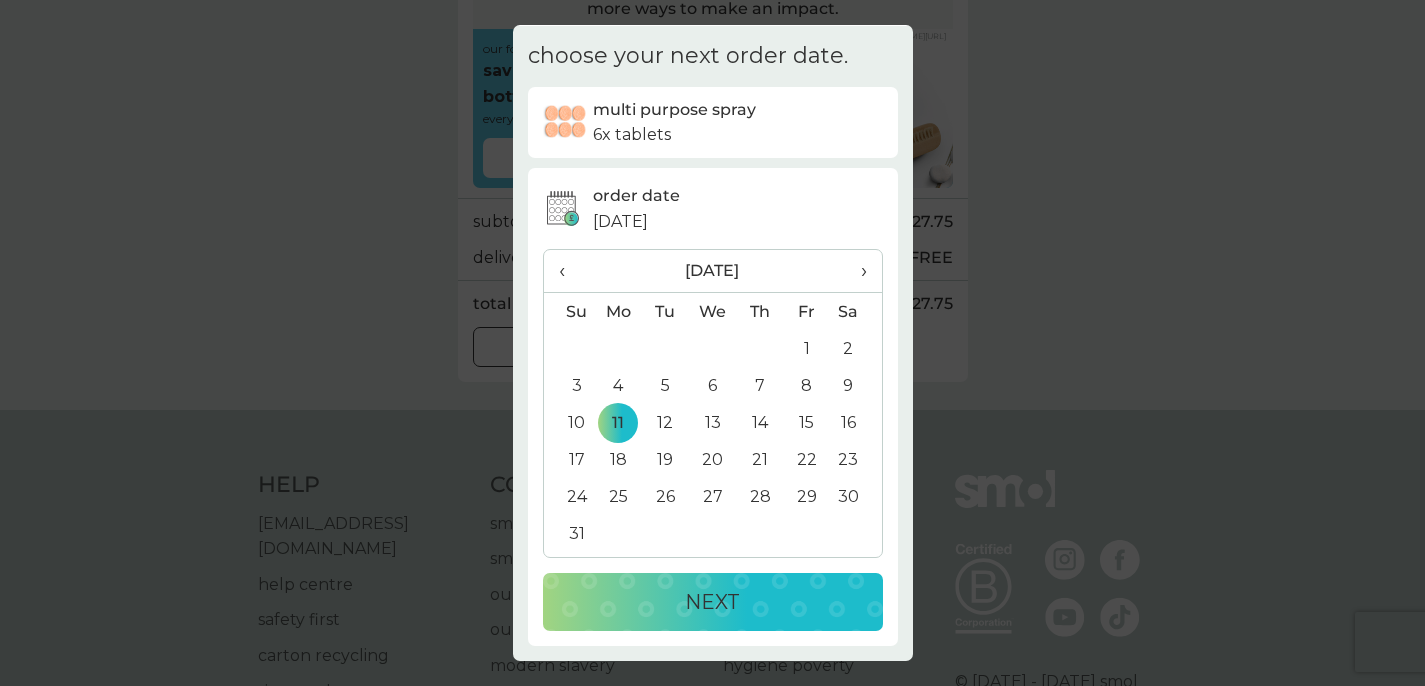 click on "NEXT" at bounding box center [713, 602] 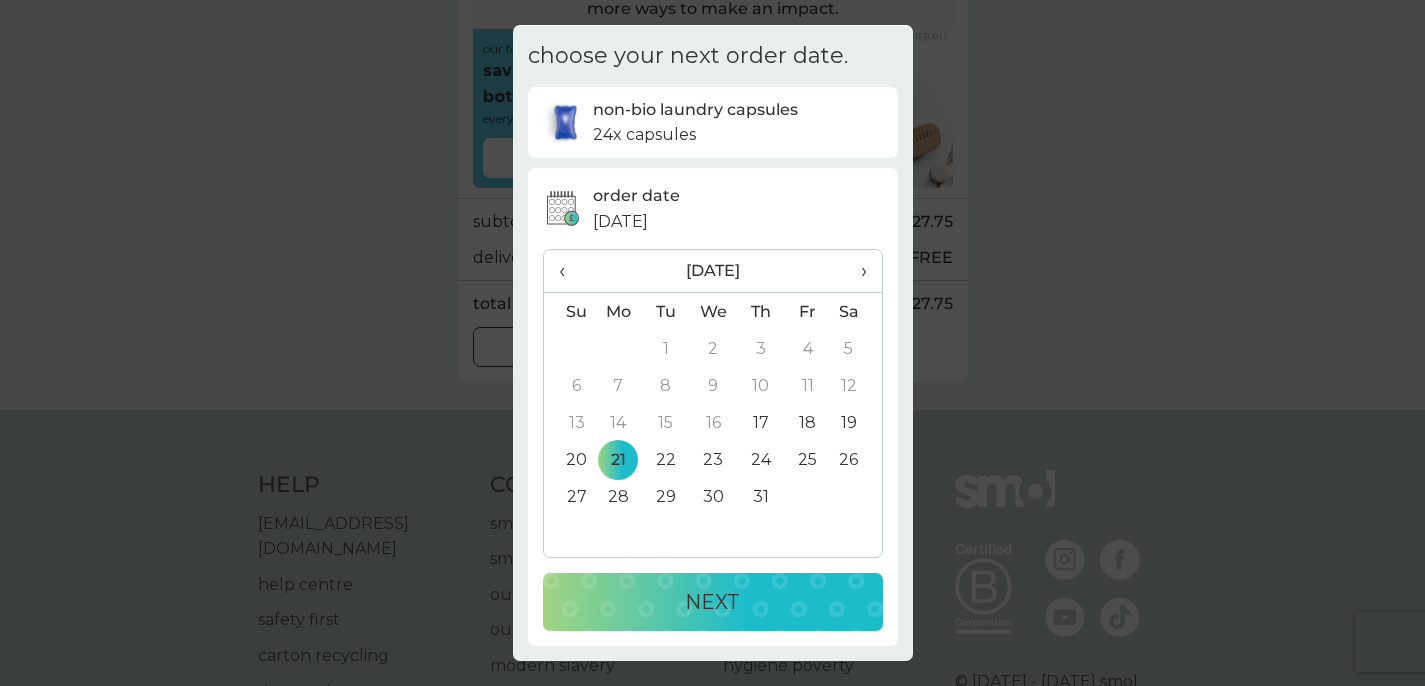 click on "›" at bounding box center [856, 271] 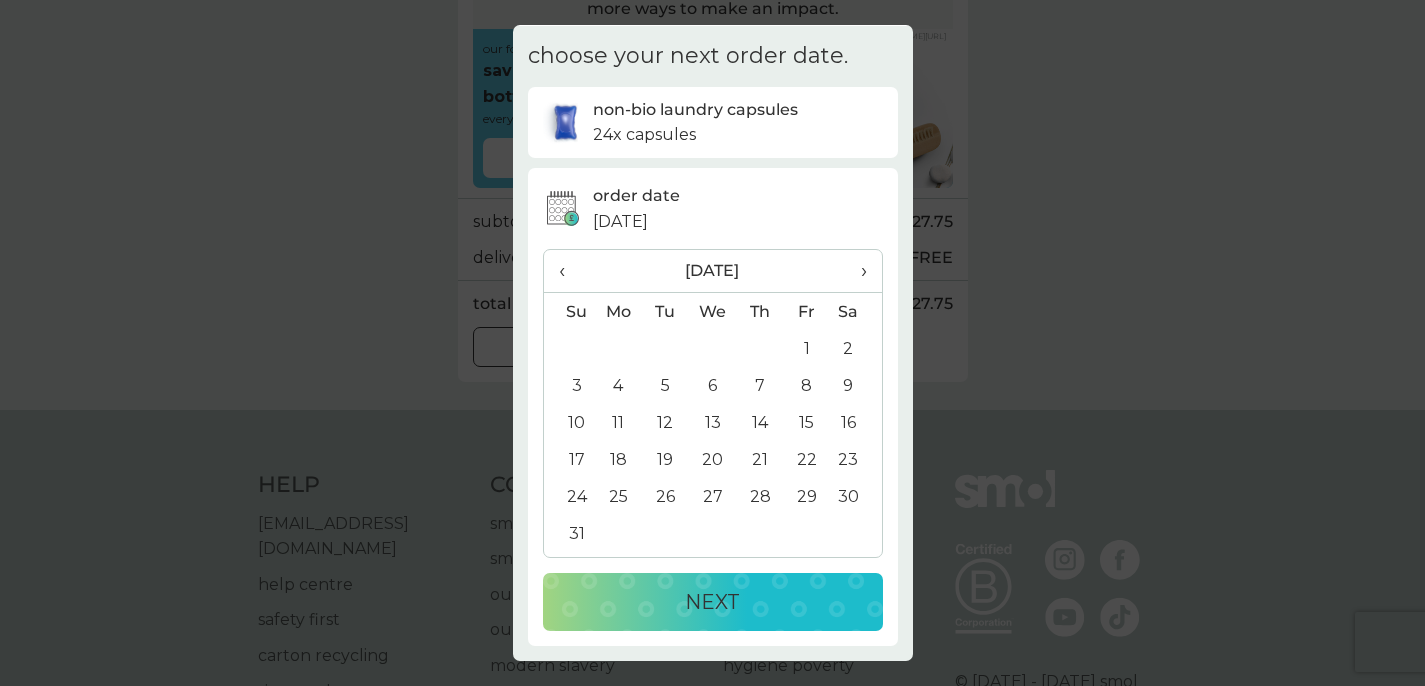click on "11" at bounding box center [618, 422] 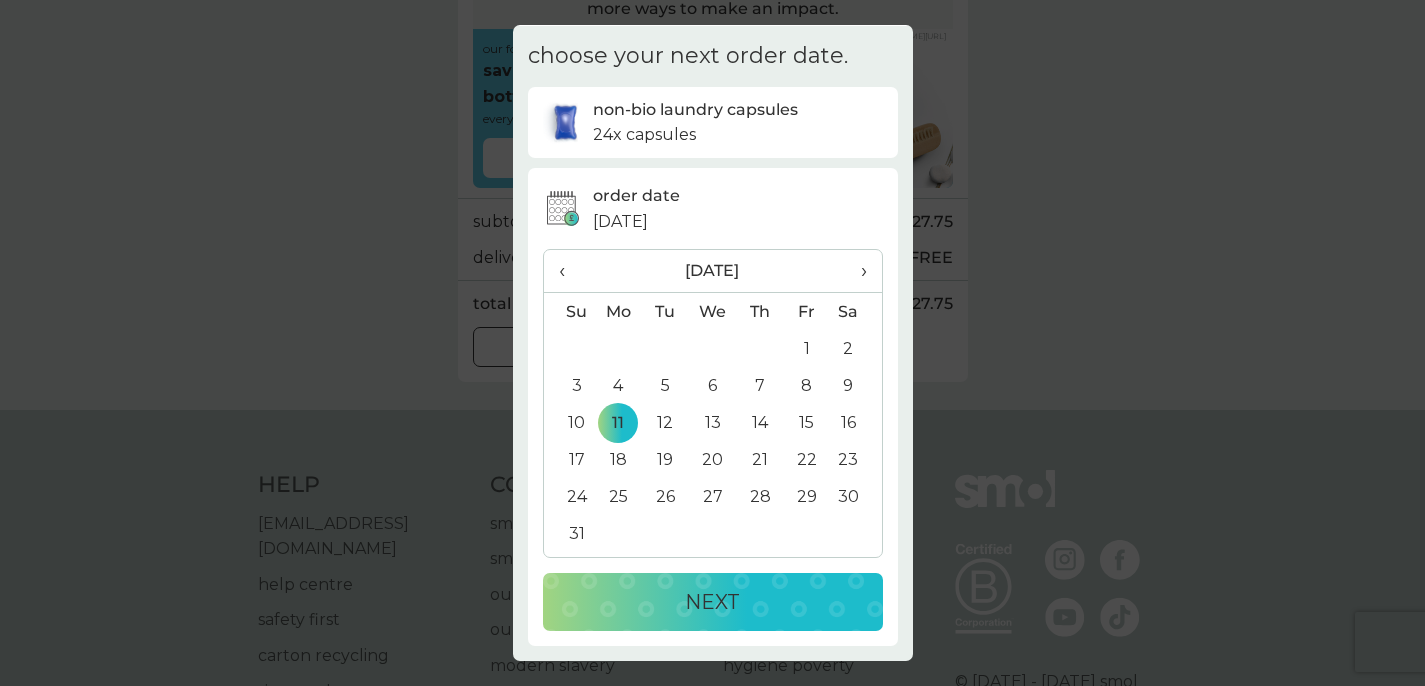 click on "NEXT" at bounding box center [713, 602] 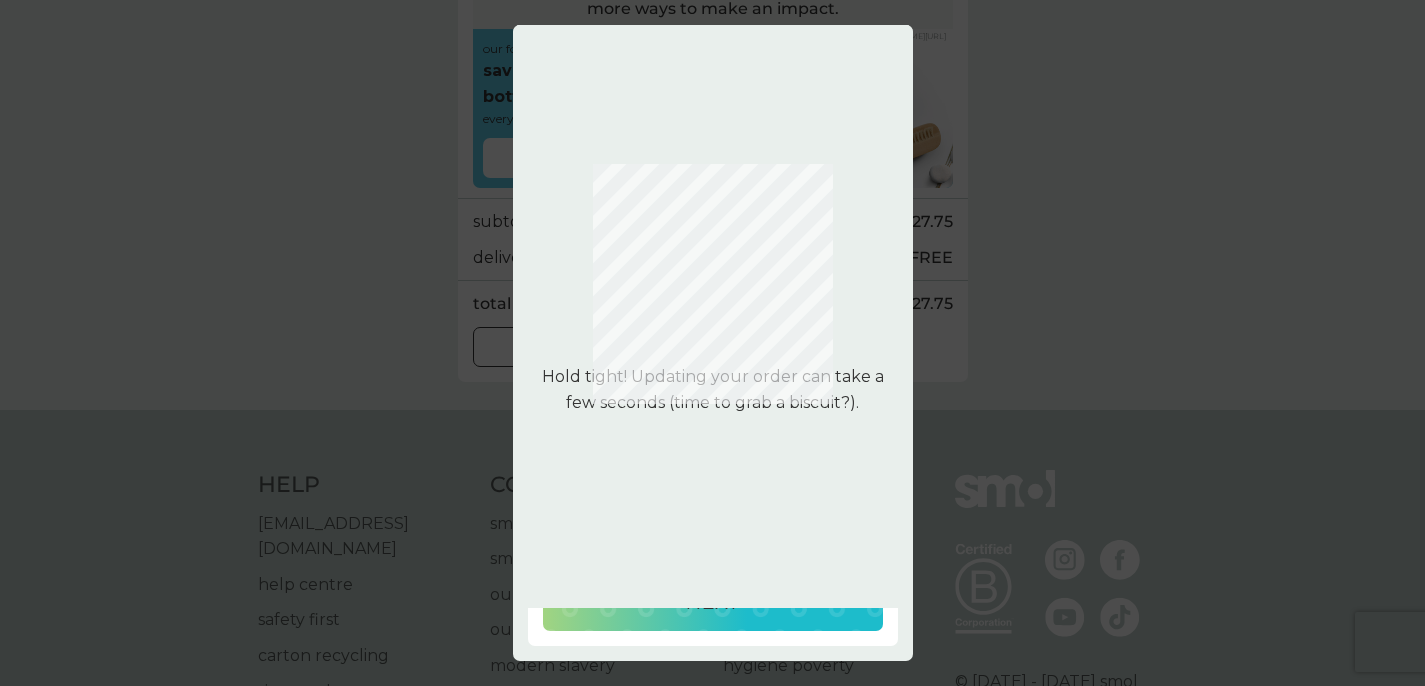 scroll, scrollTop: 0, scrollLeft: 0, axis: both 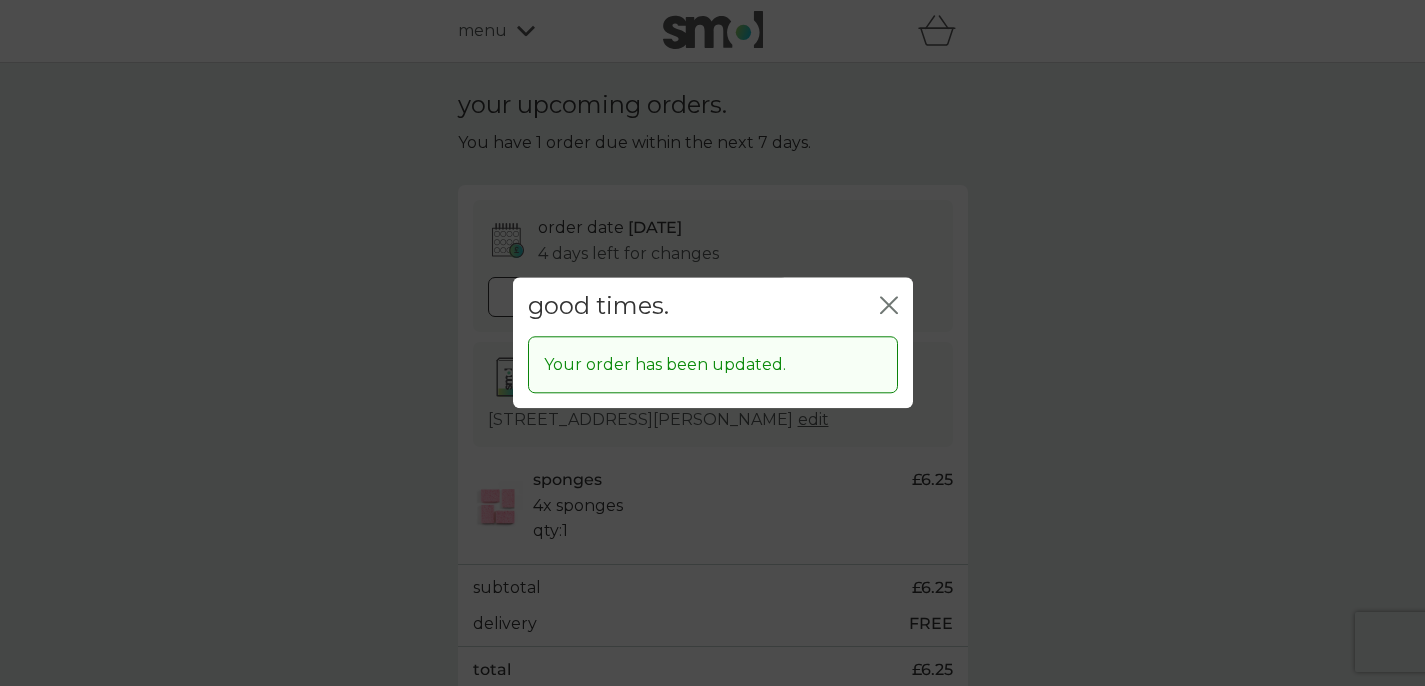 click on "close" 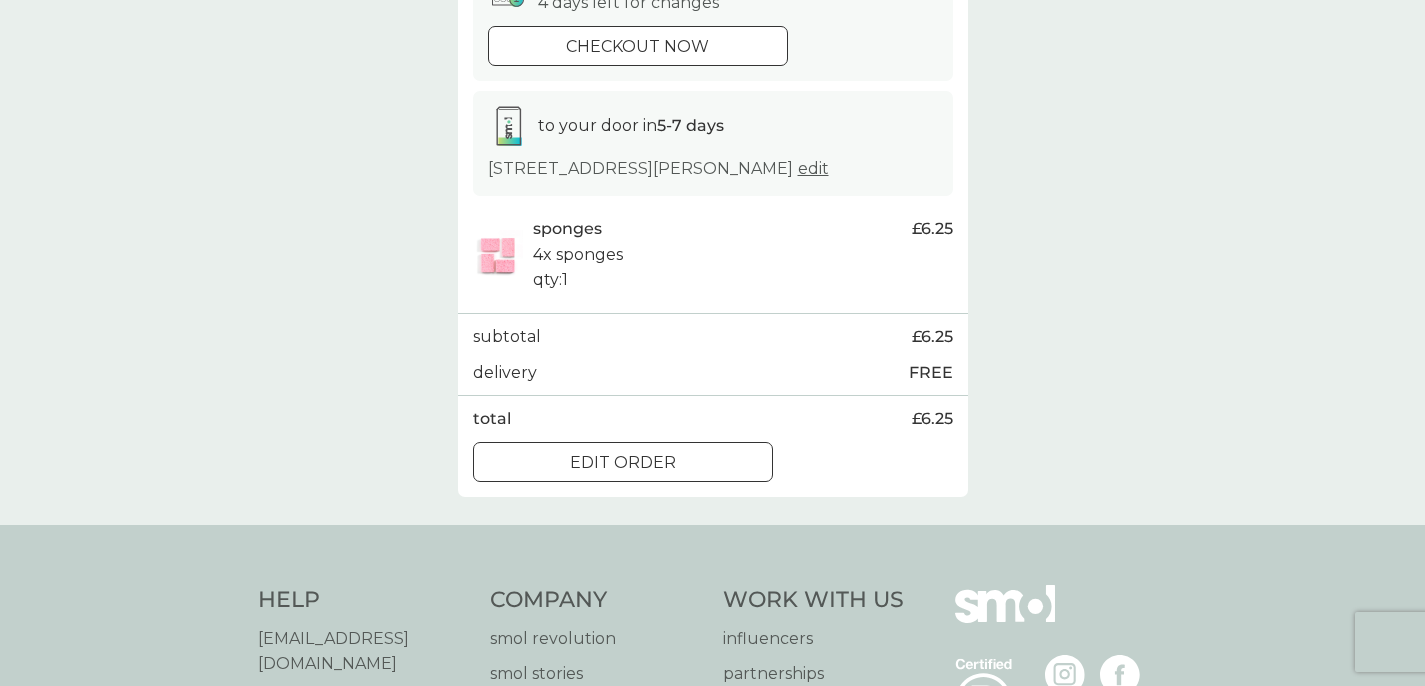 scroll, scrollTop: 251, scrollLeft: 0, axis: vertical 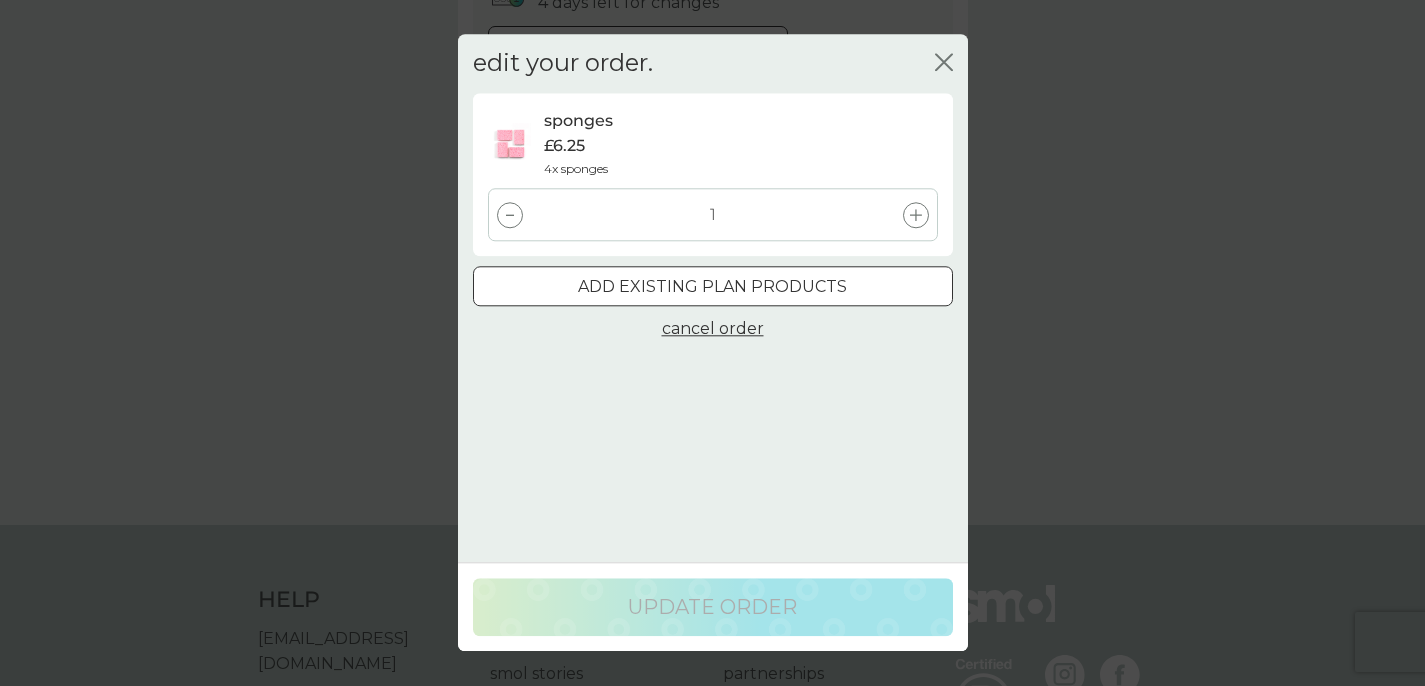 click at bounding box center [510, 215] 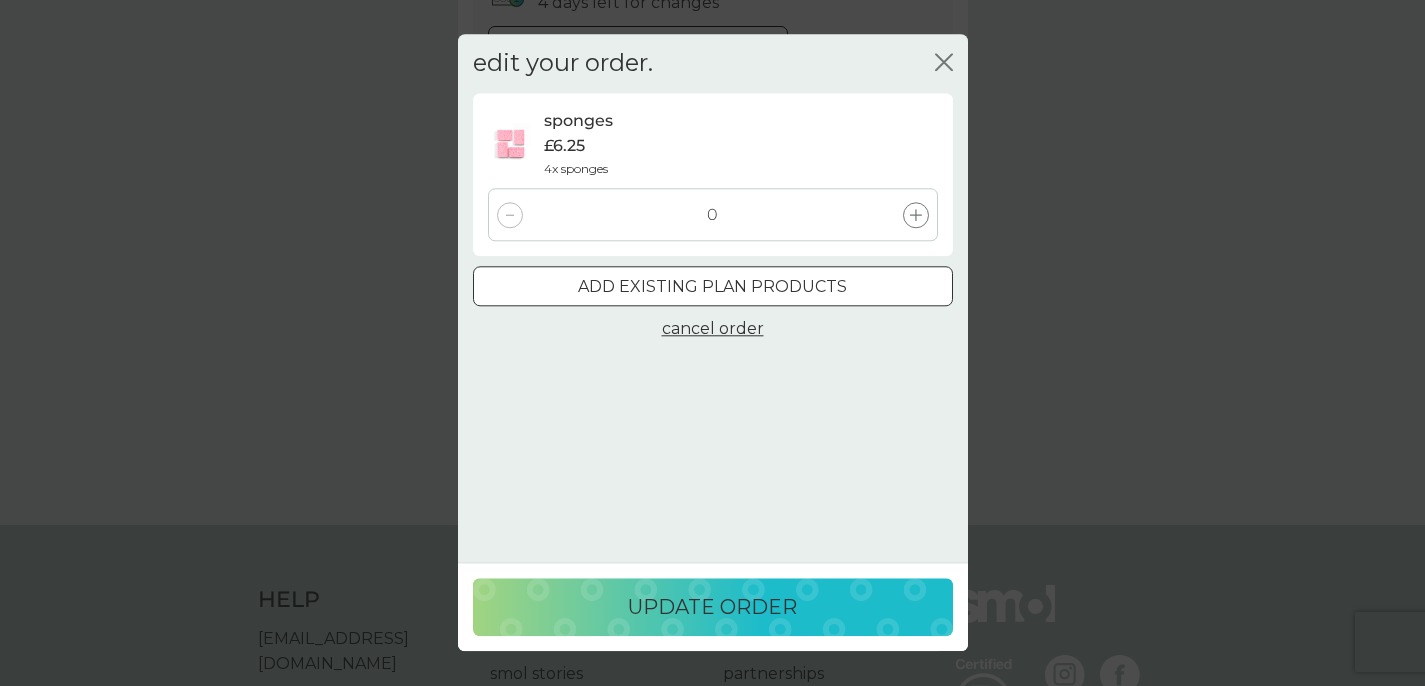 click on "update order" at bounding box center (713, 608) 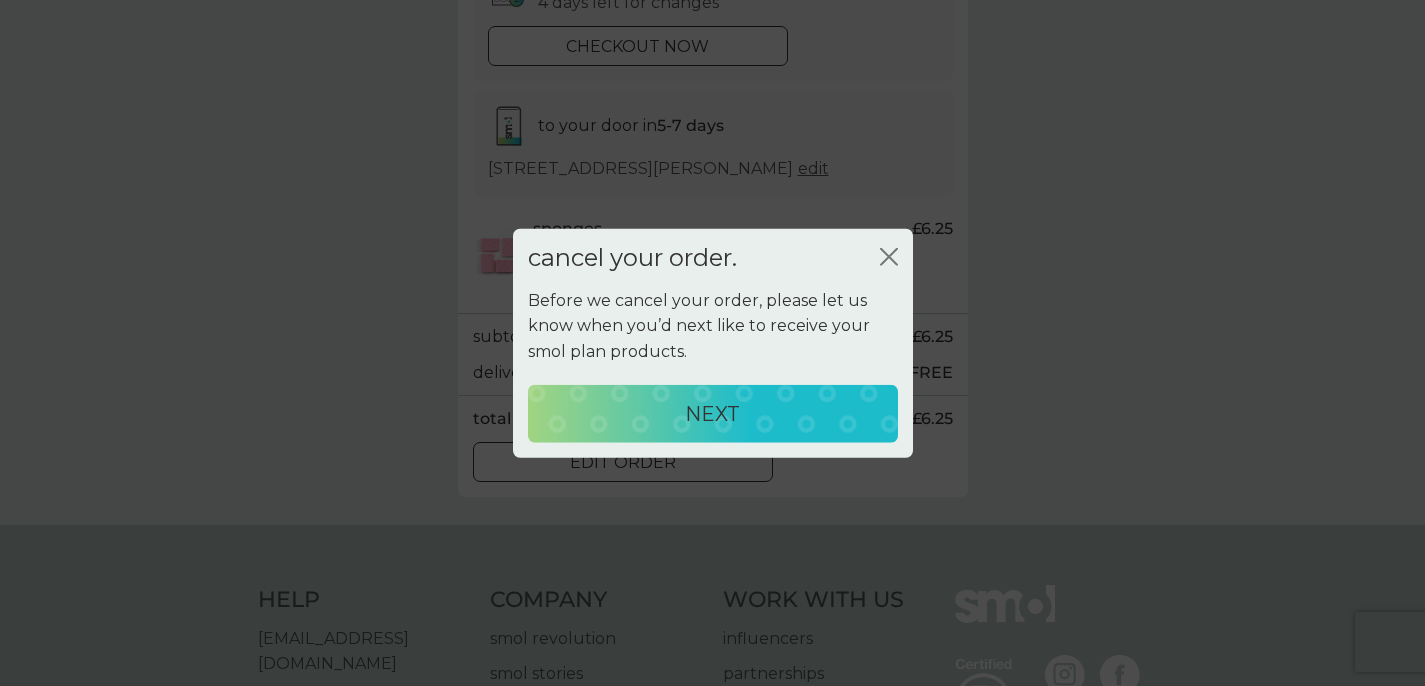 click on "NEXT" at bounding box center (713, 413) 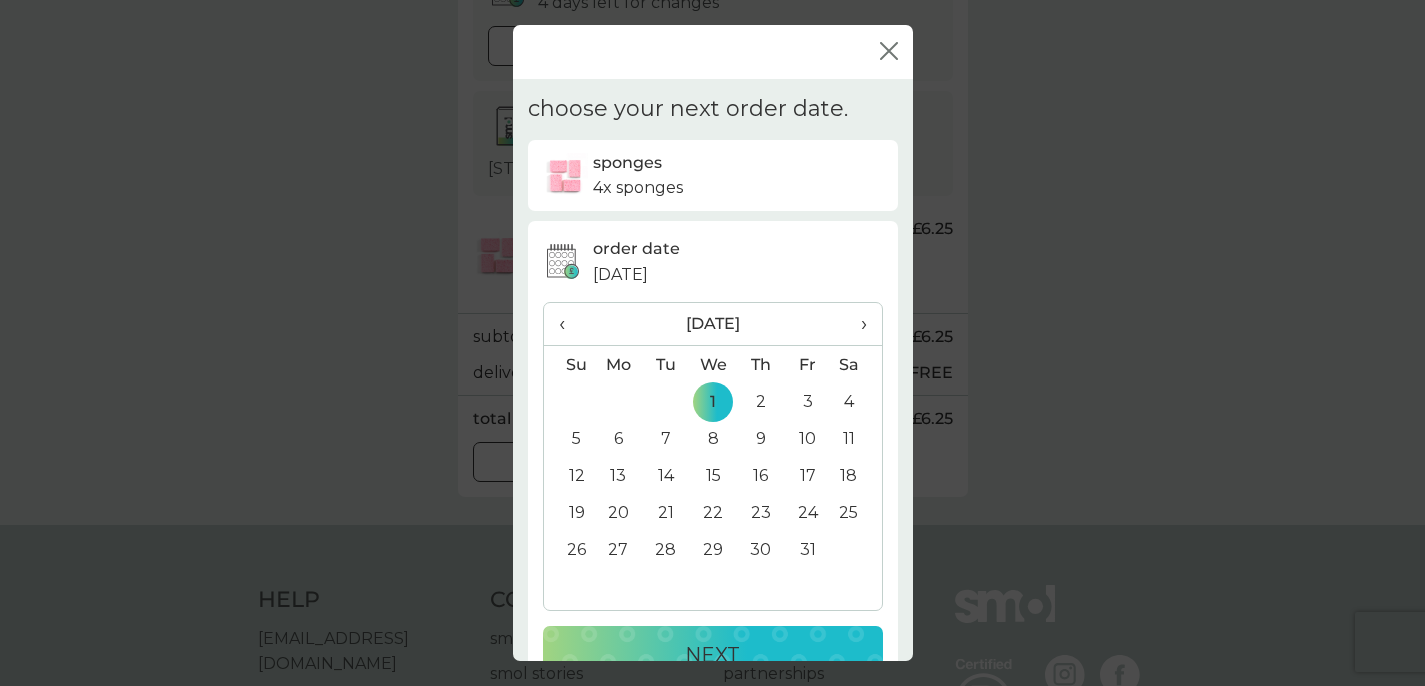 click on "‹" at bounding box center [569, 324] 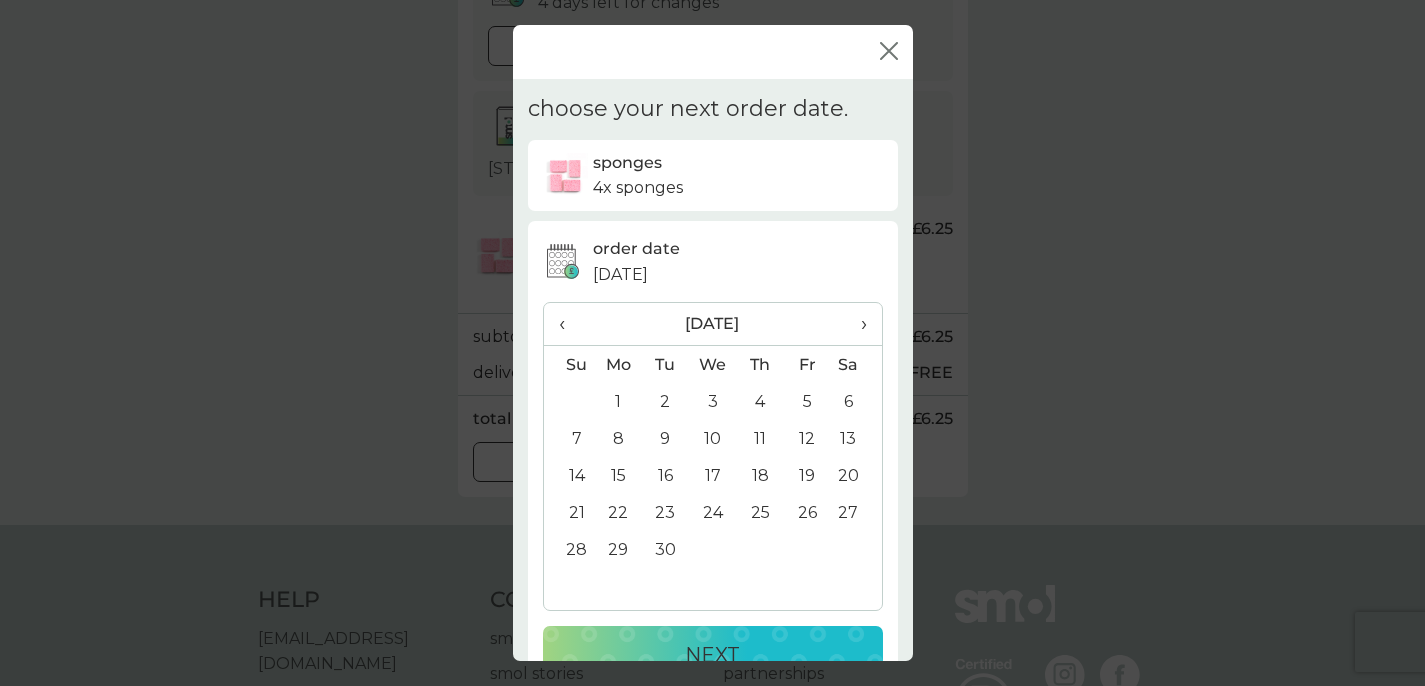 click on "‹" at bounding box center (569, 324) 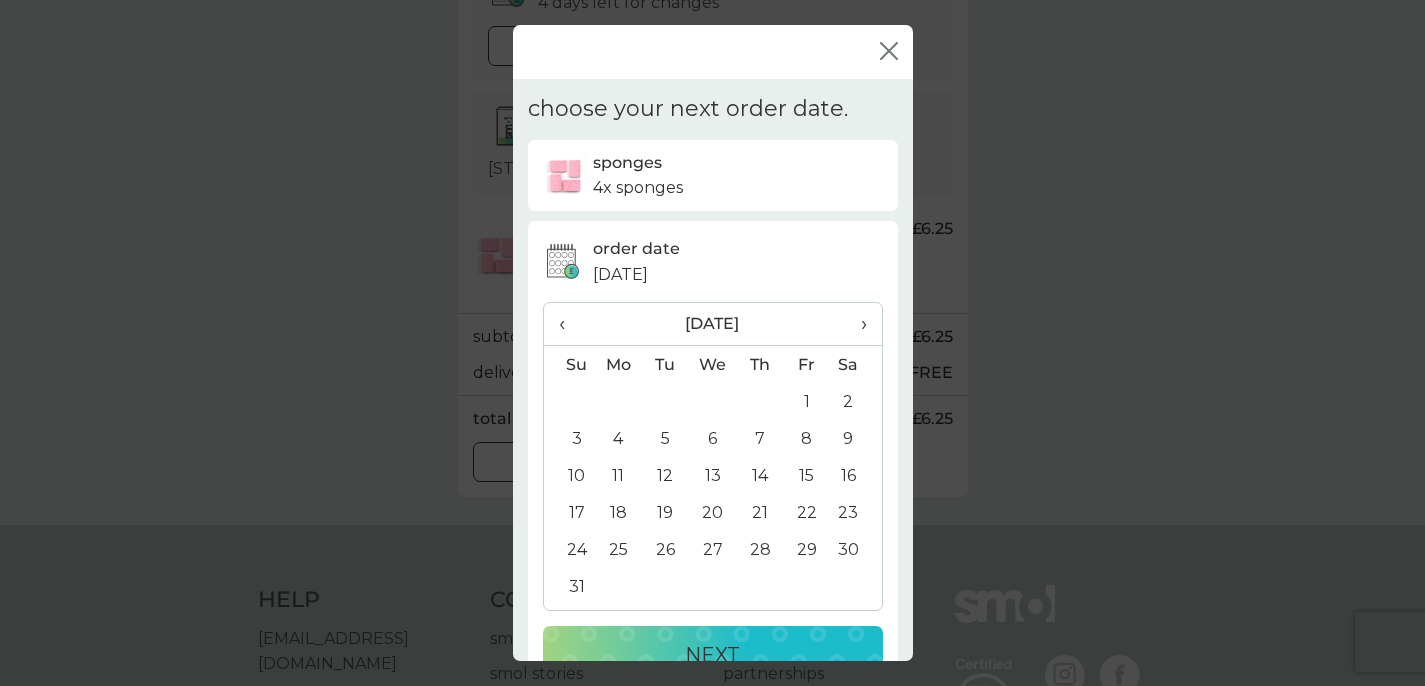 click on "11" at bounding box center [618, 475] 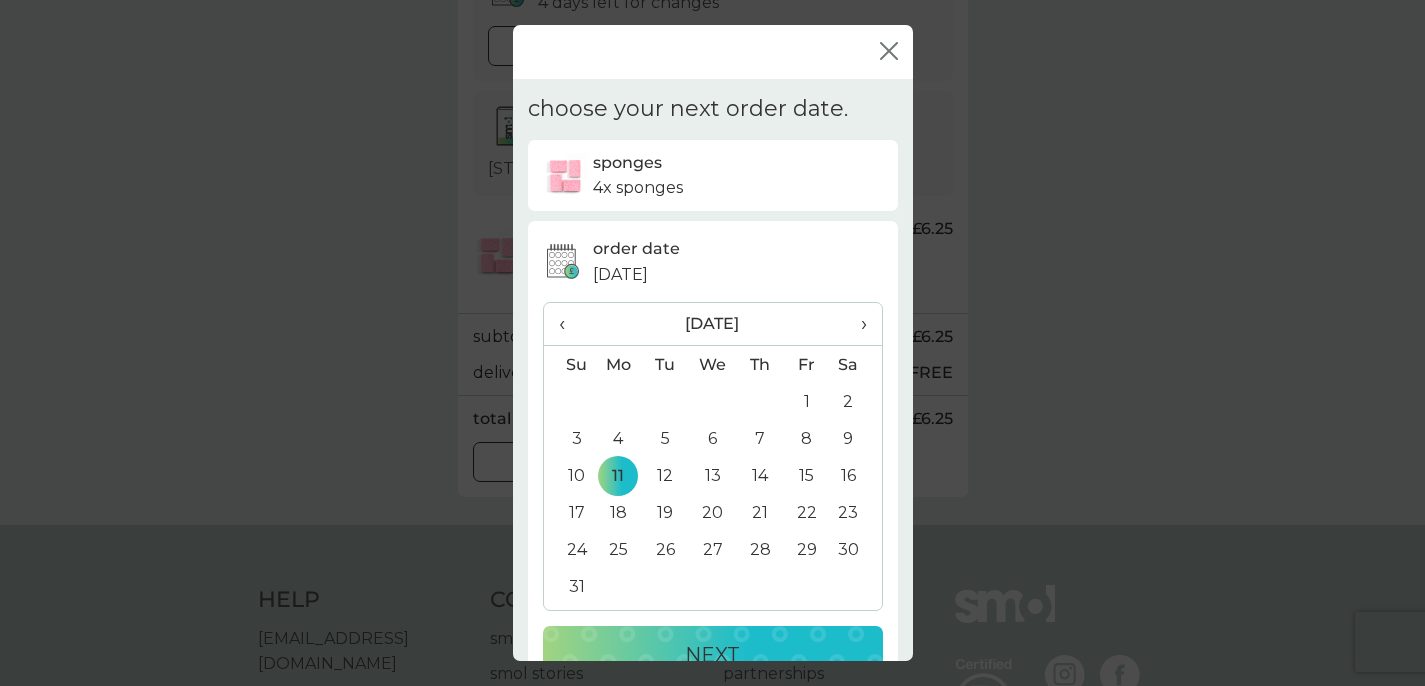 click on "NEXT" at bounding box center [713, 655] 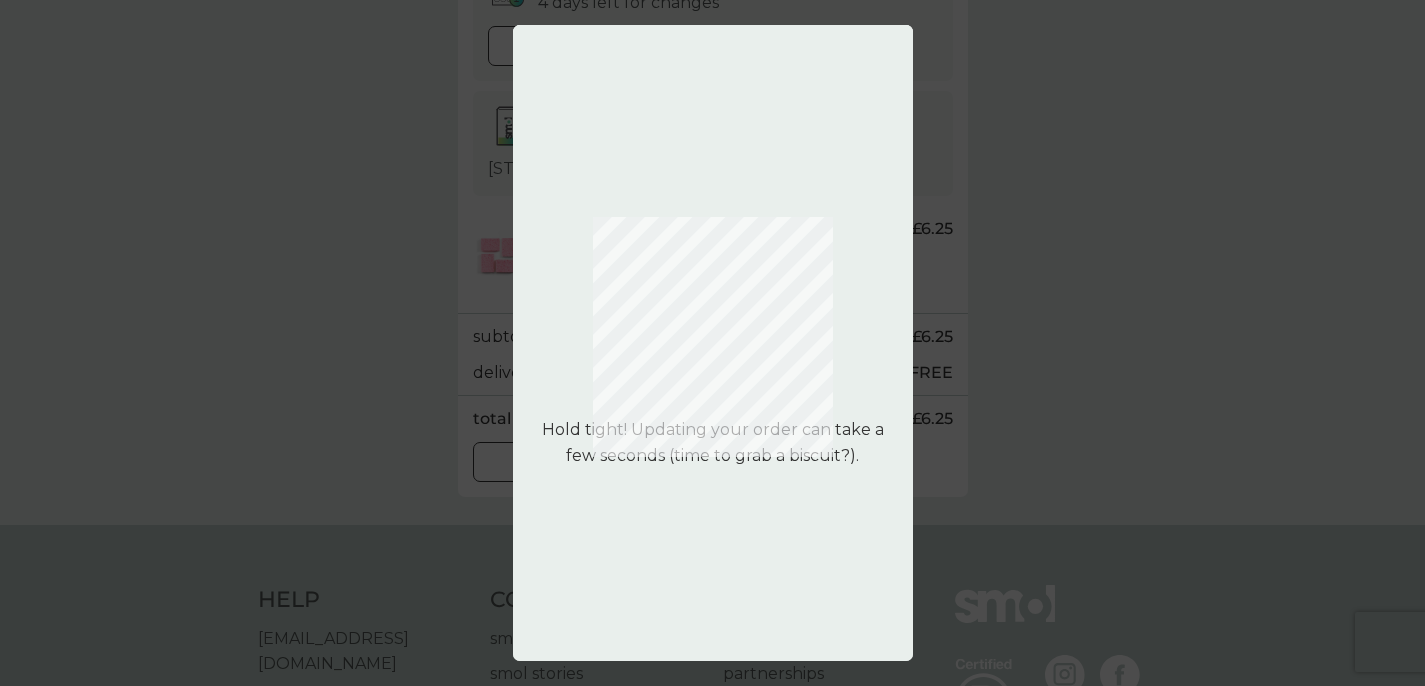 scroll, scrollTop: 0, scrollLeft: 0, axis: both 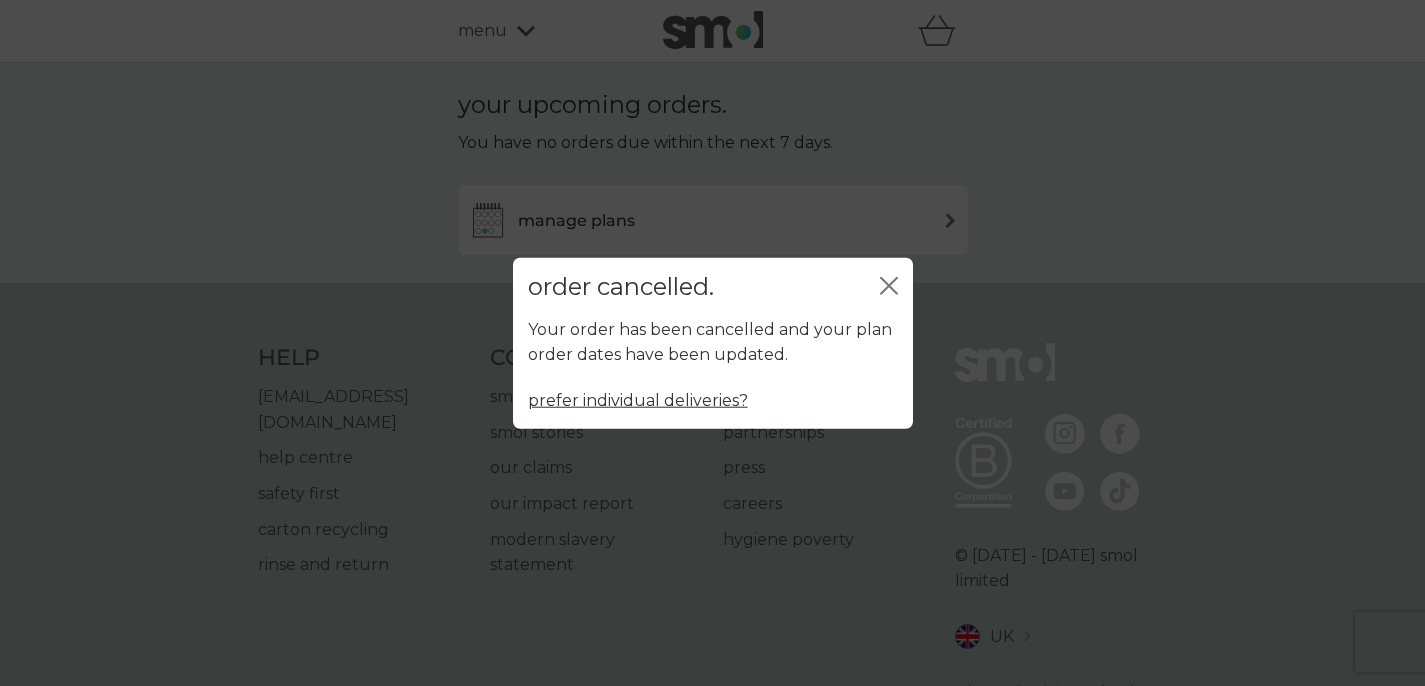 click 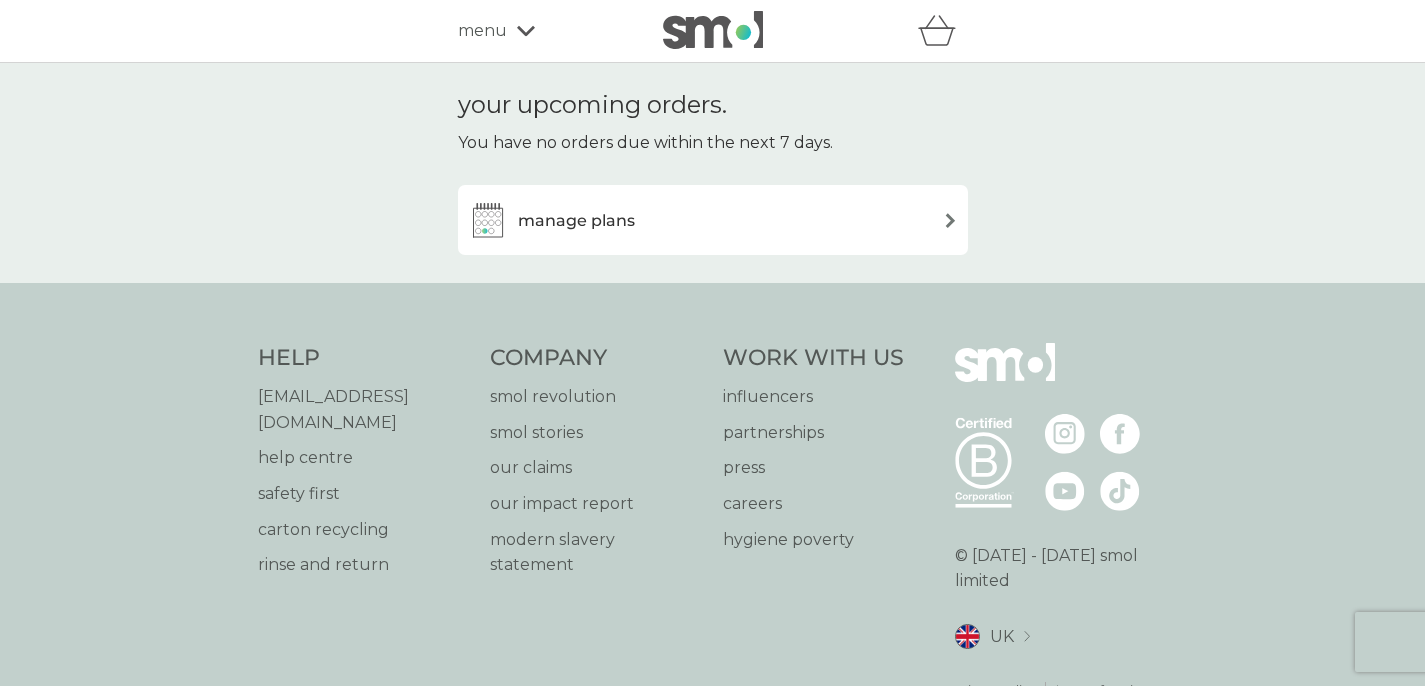click on "manage plans" at bounding box center [576, 221] 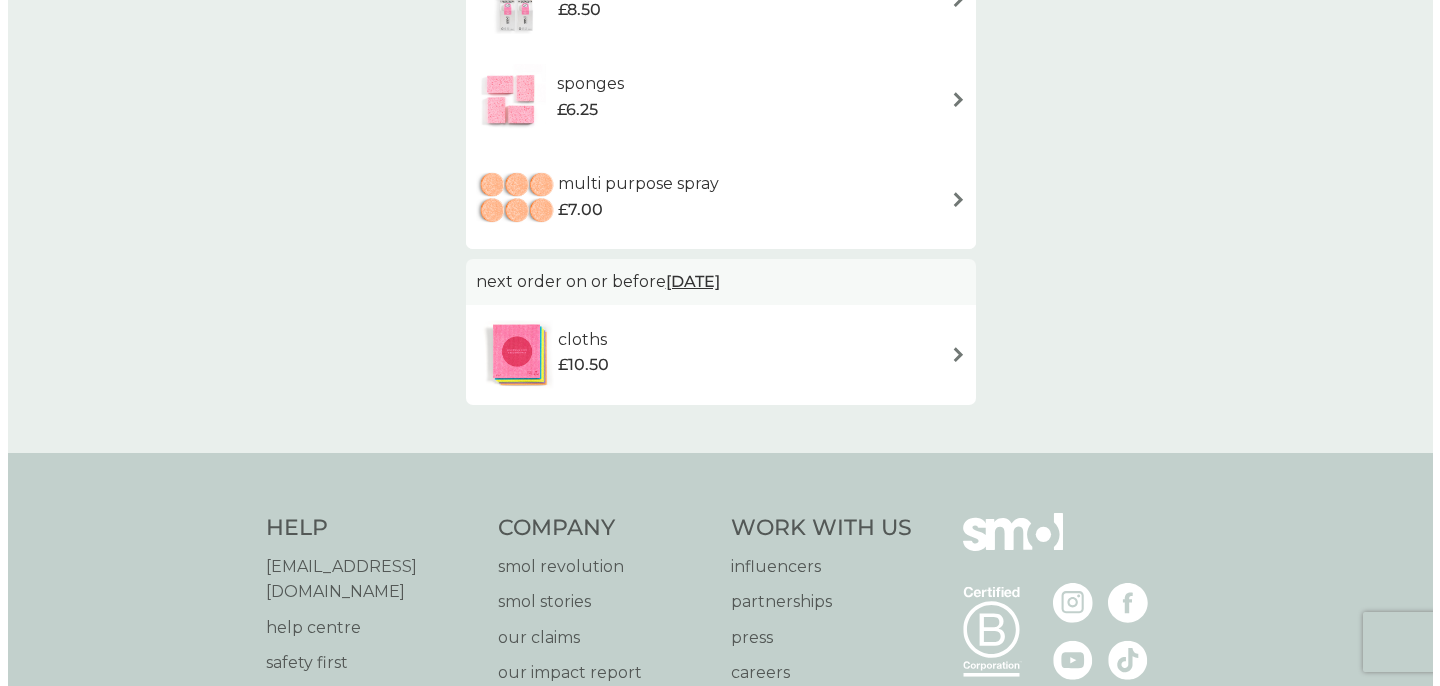 scroll, scrollTop: 0, scrollLeft: 0, axis: both 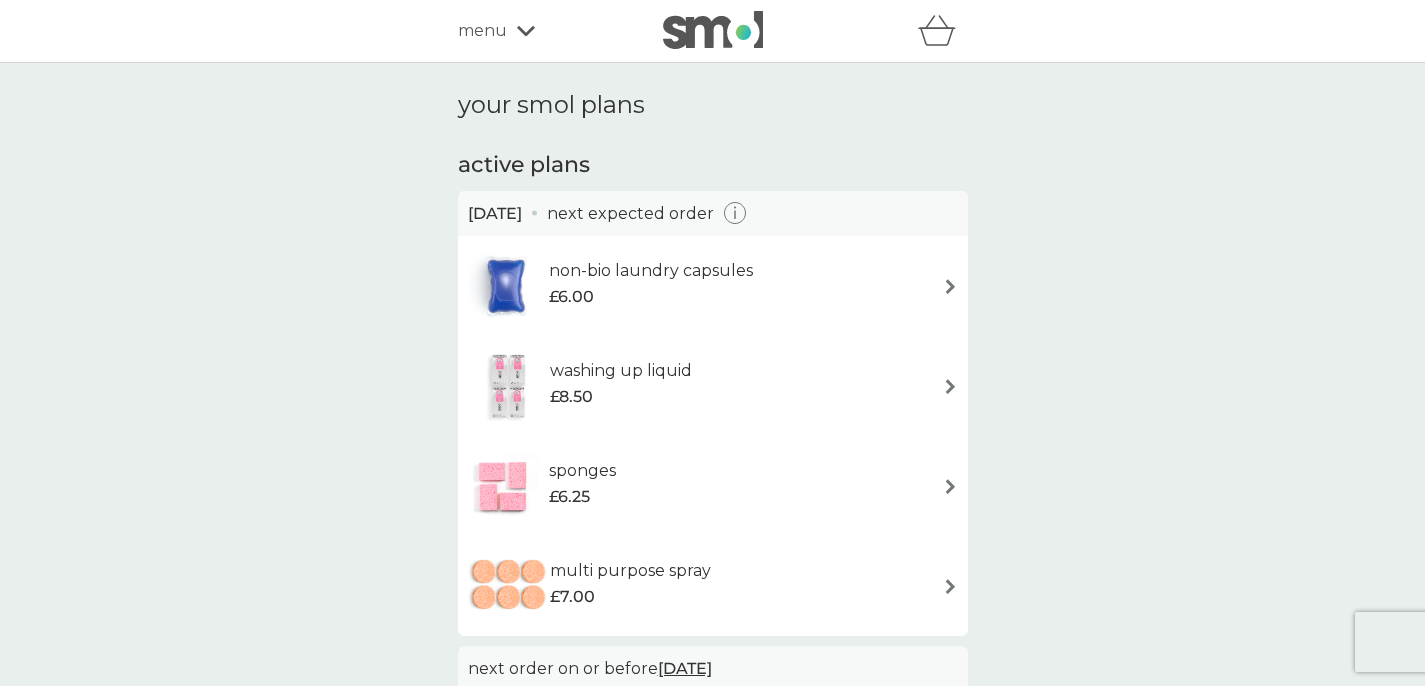 click 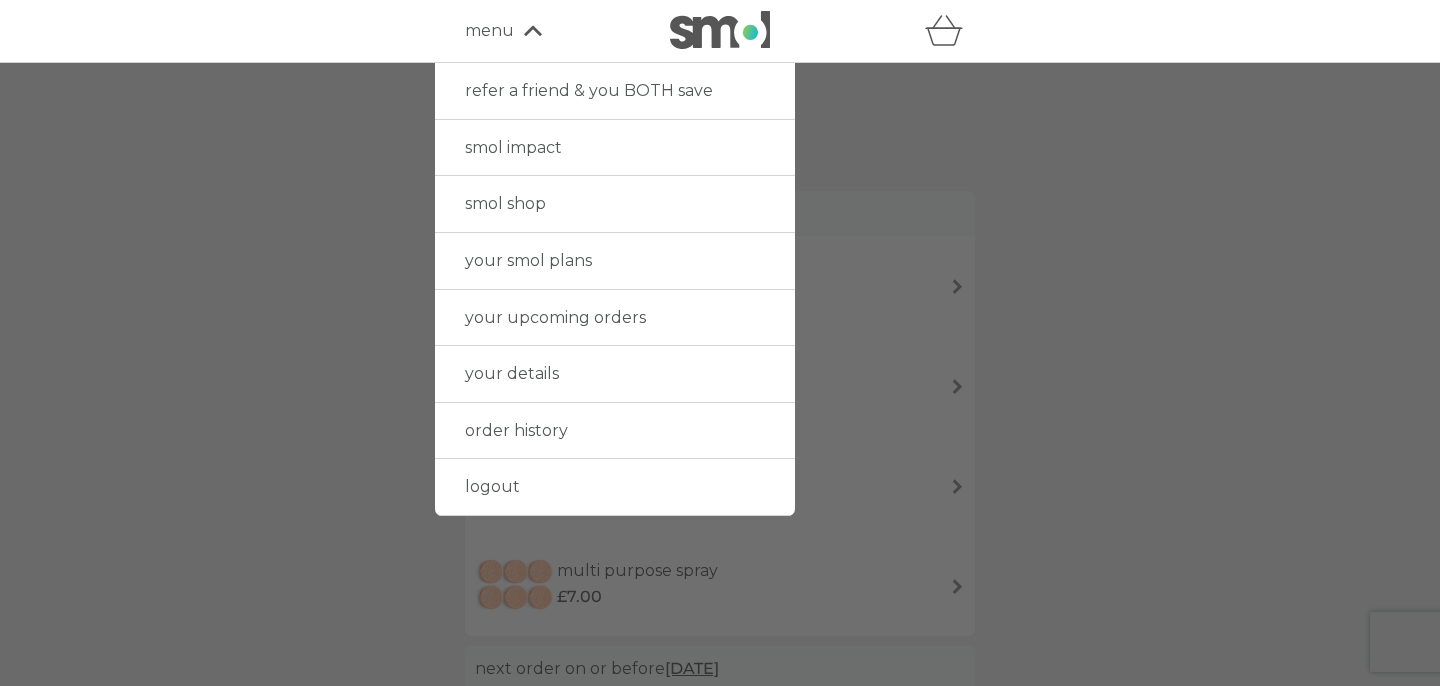 click on "logout" at bounding box center [492, 486] 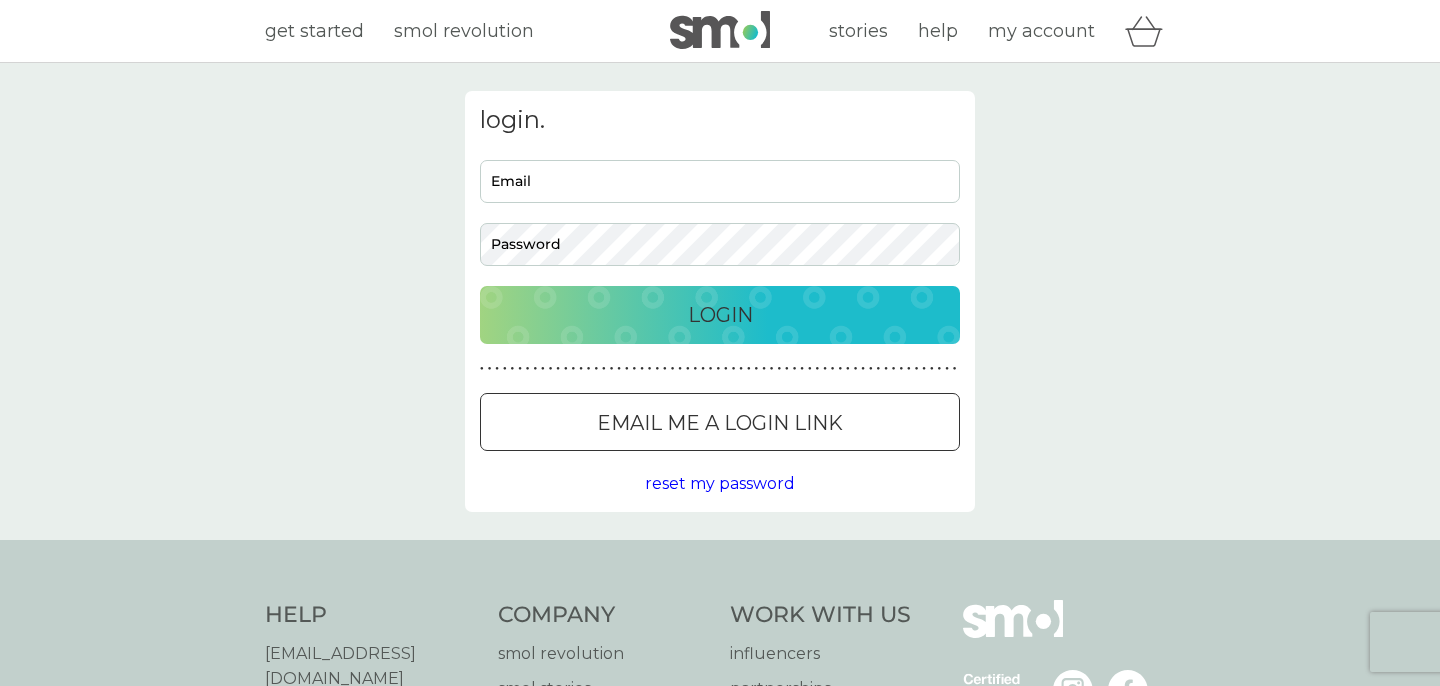 type on "marcw64@hotmail.com" 